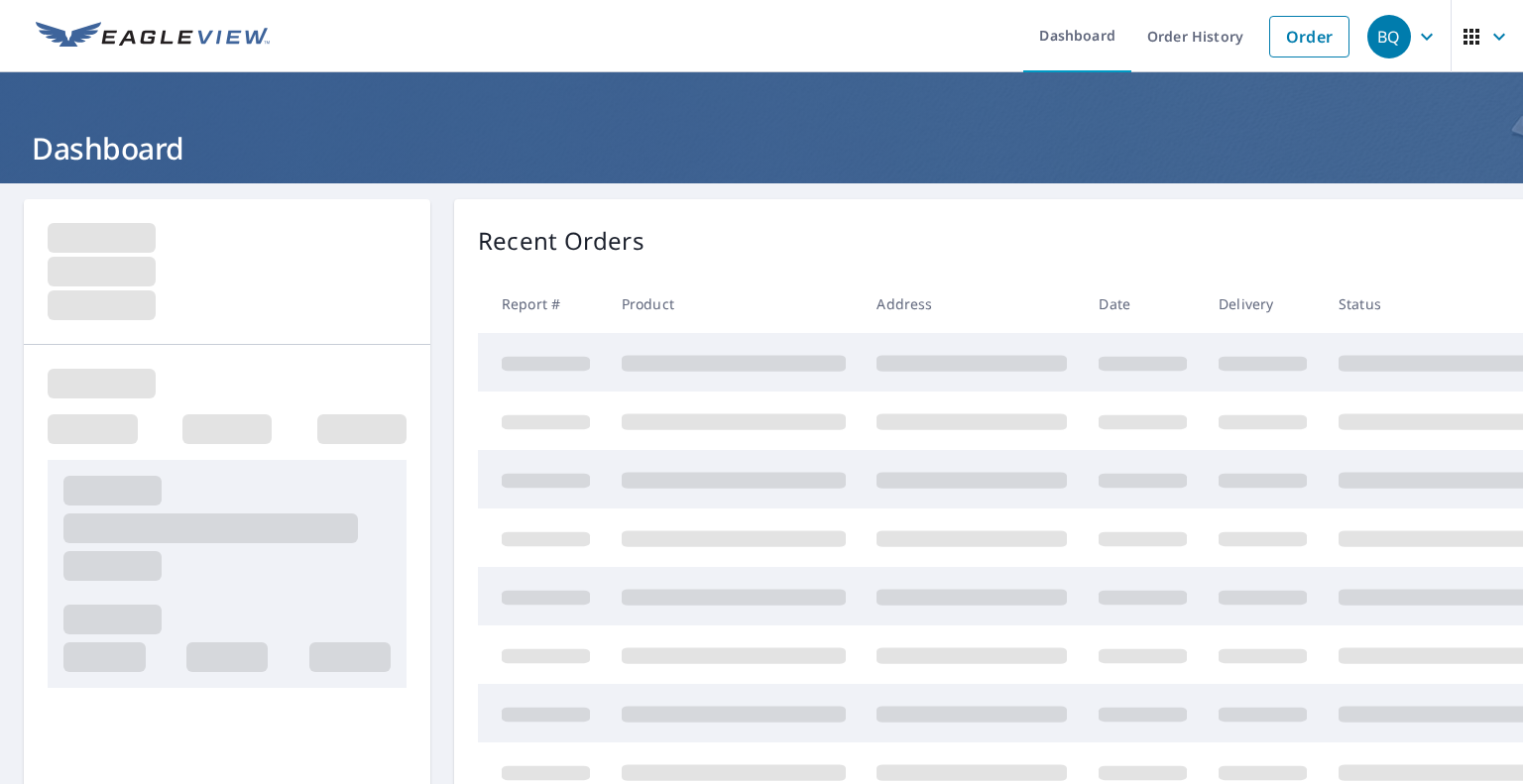 scroll, scrollTop: 0, scrollLeft: 0, axis: both 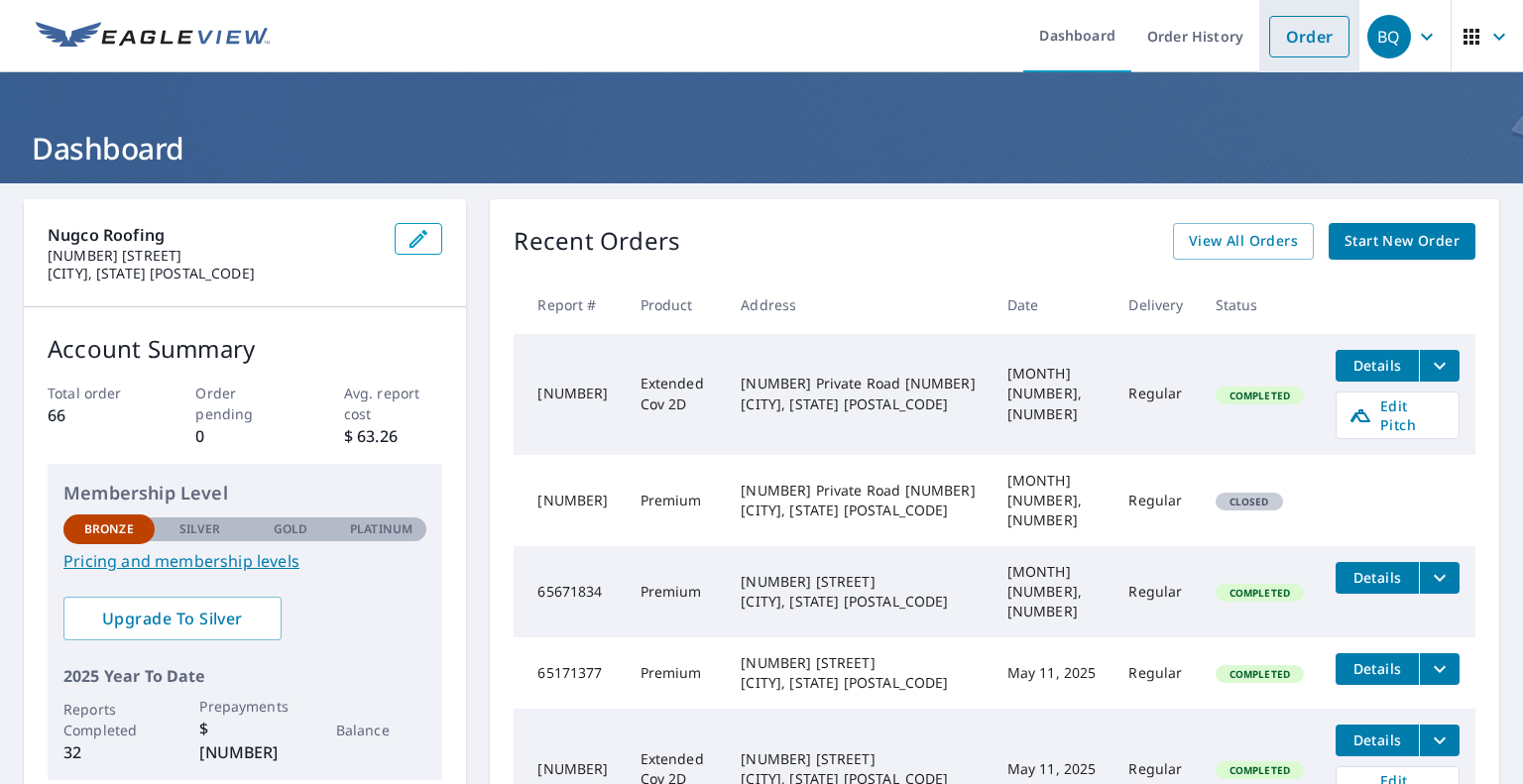 click on "Order" at bounding box center [1309, 37] 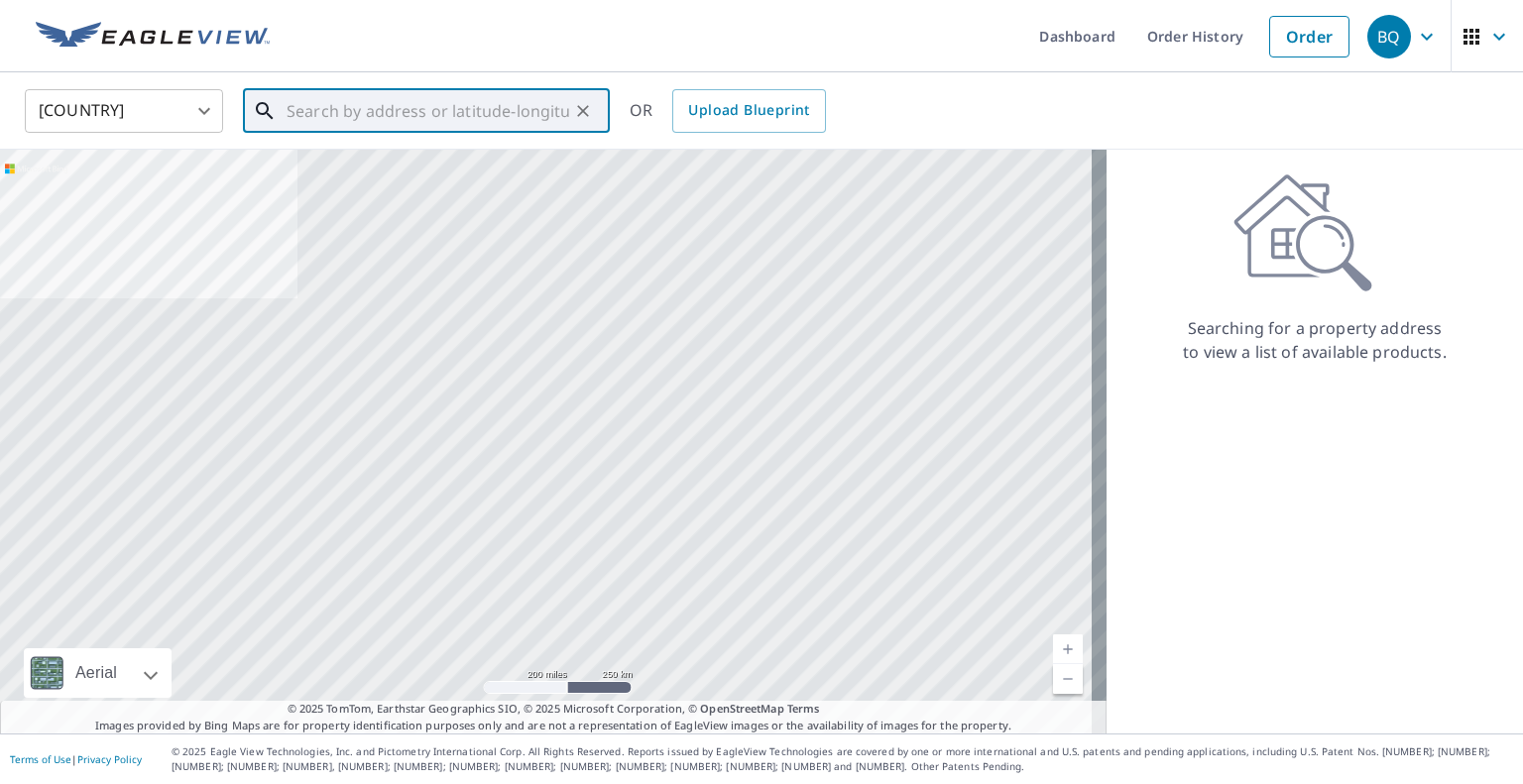 click at bounding box center (427, 111) 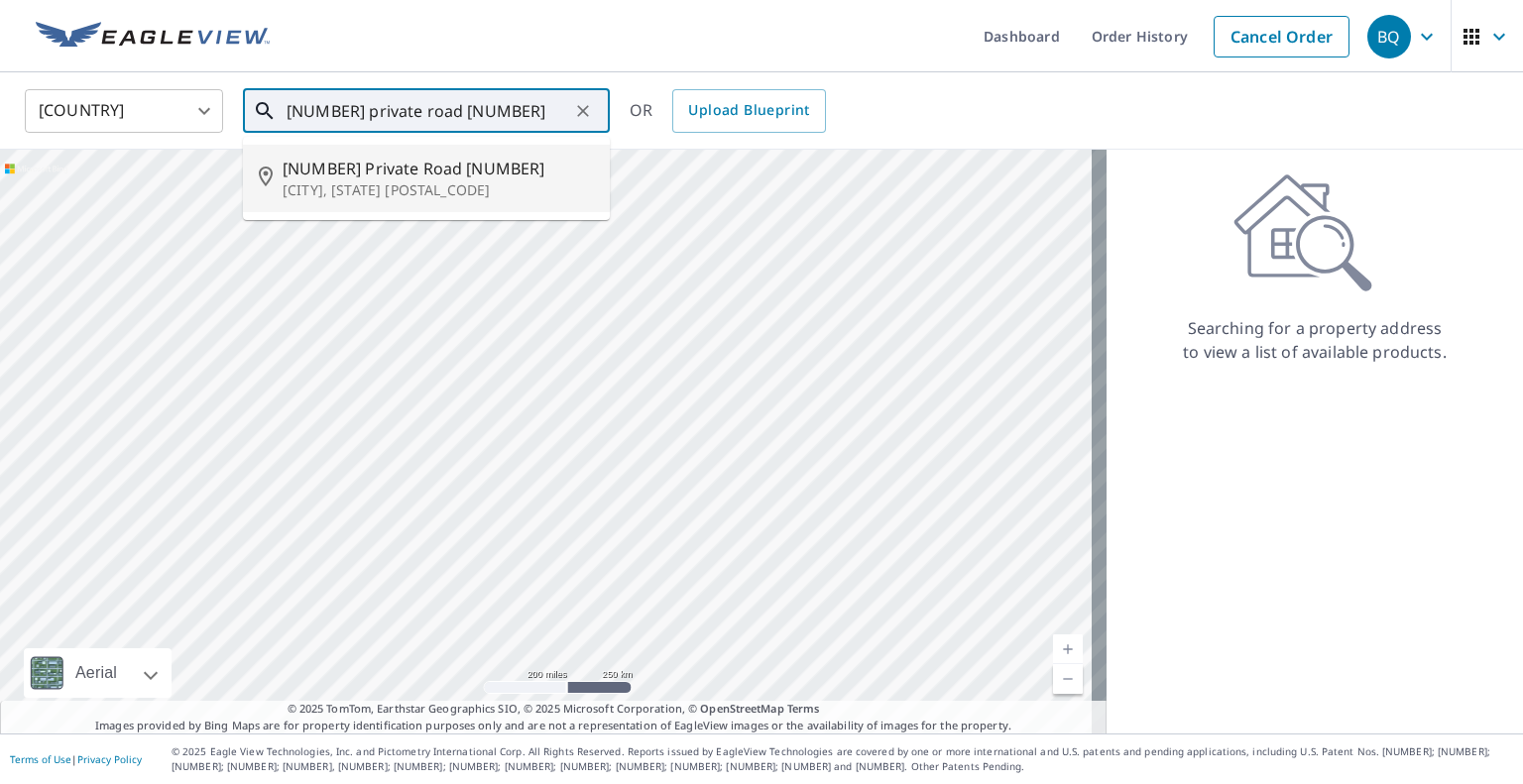 click on "[NUMBER] Private Road [NUMBER]" at bounding box center (438, 168) 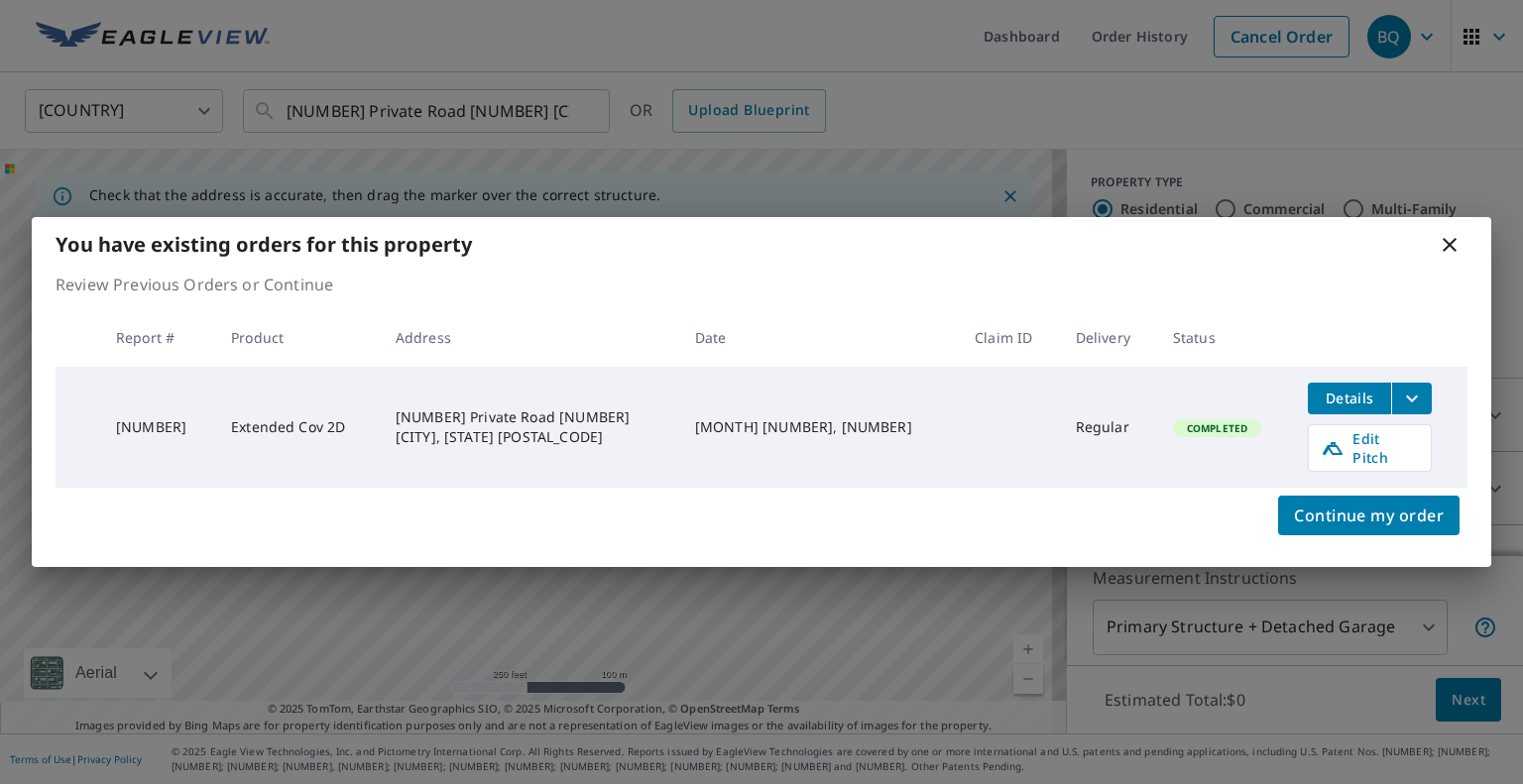 click on "Extended Cov 2D [NUMBER] Private Road [NUMBER]
[CITY], [STATE] [POSTAL_CODE] [MONTH] [NUMBER], [NUMBER] Regular Completed Details Edit Pitch Continue my order" at bounding box center [762, 392] 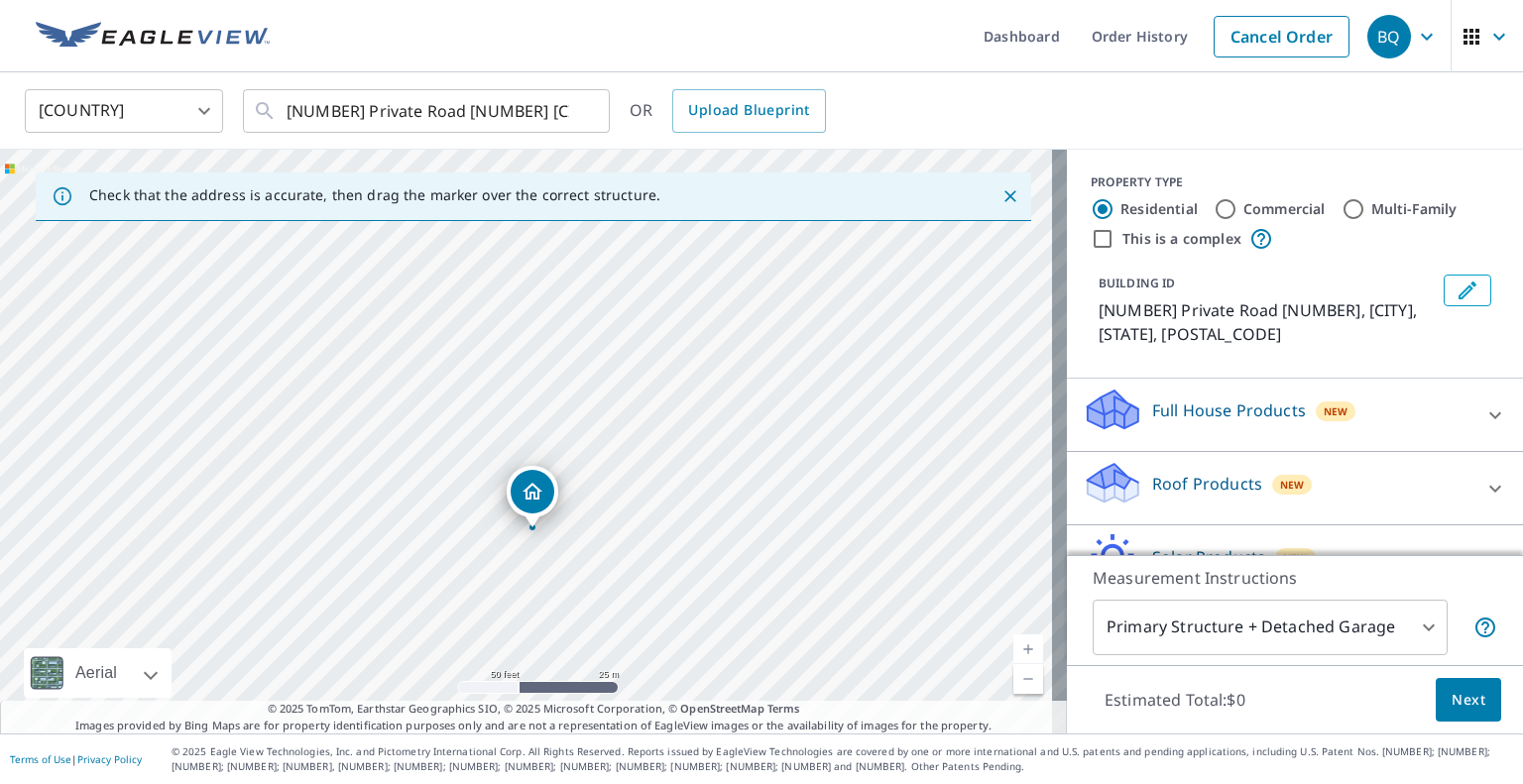 drag, startPoint x: 656, startPoint y: 364, endPoint x: 638, endPoint y: 526, distance: 162.99693 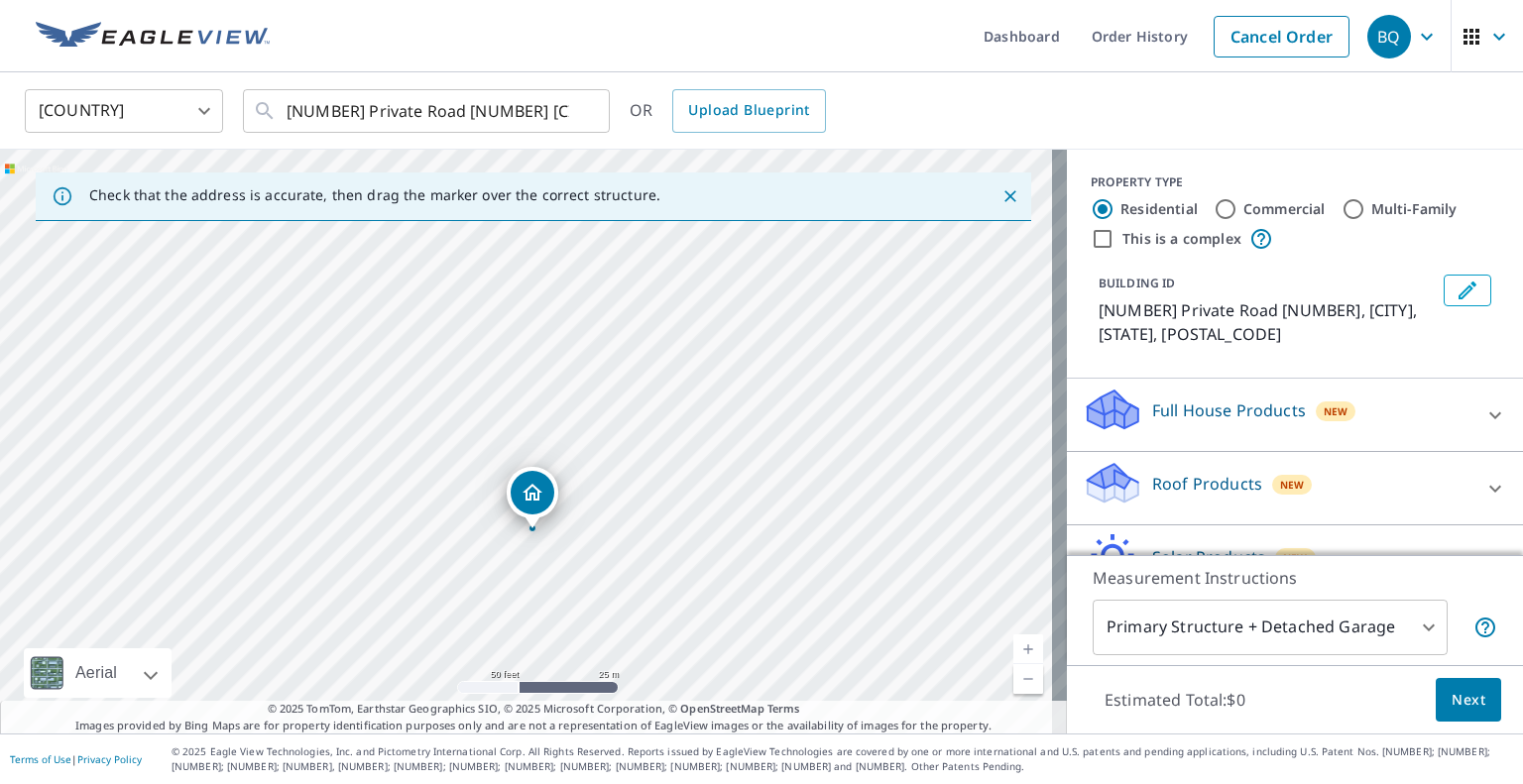 click on "[NUMBER] Private Road [NUMBER] [CITY], [STATE] [POSTAL_CODE]" at bounding box center [533, 441] 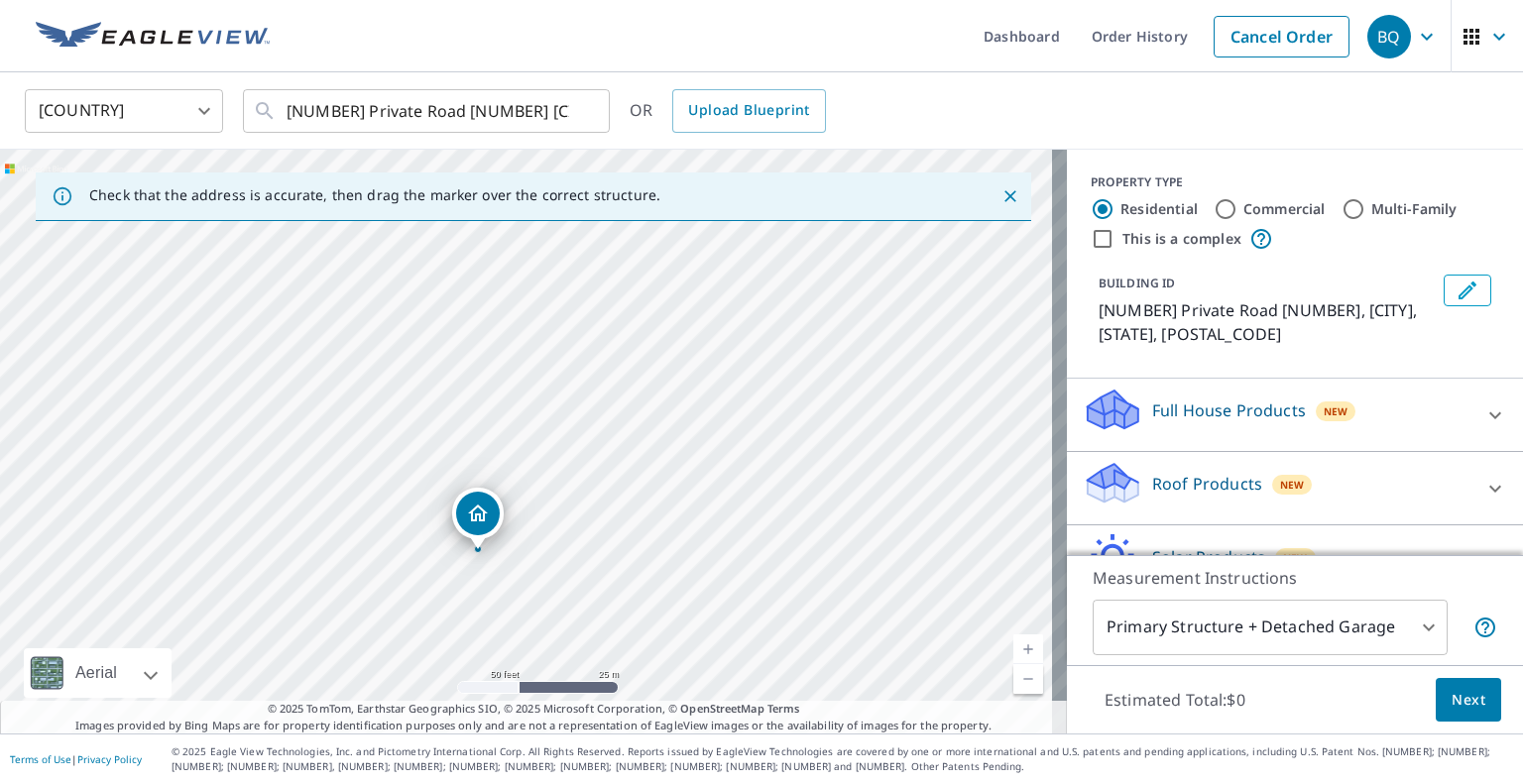 drag, startPoint x: 622, startPoint y: 344, endPoint x: 573, endPoint y: 455, distance: 121.33425 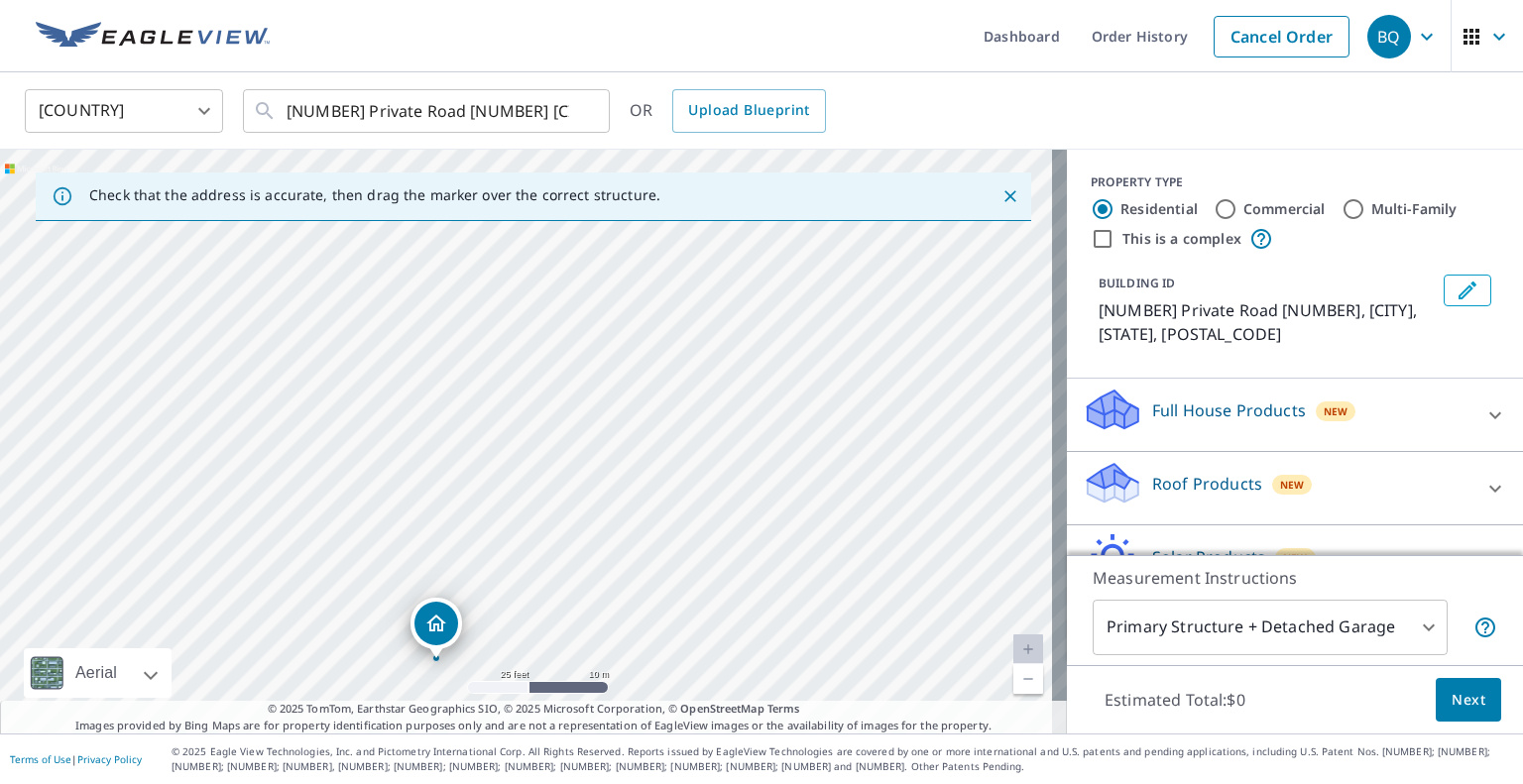 drag, startPoint x: 623, startPoint y: 403, endPoint x: 595, endPoint y: 582, distance: 181.17671 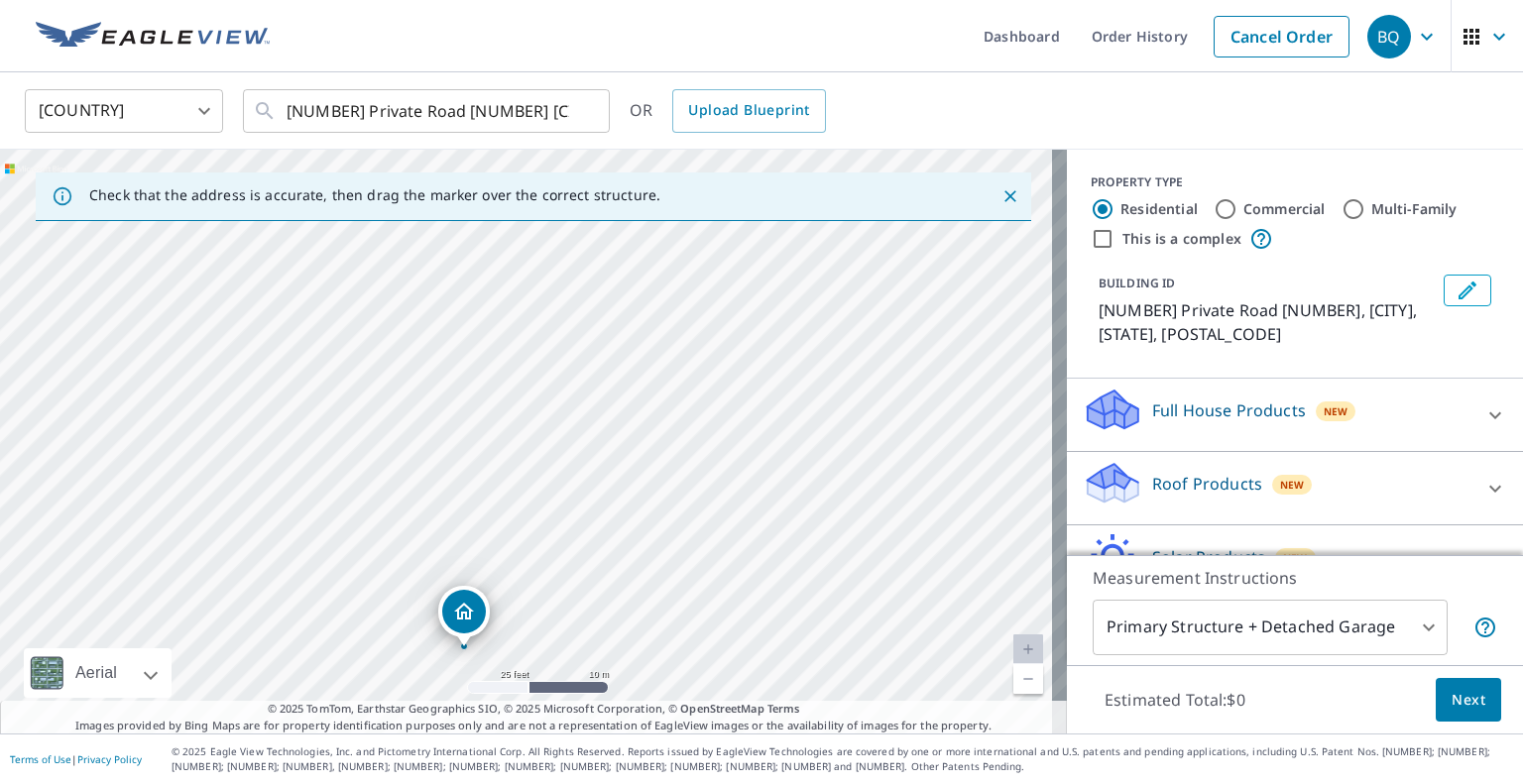 drag, startPoint x: 662, startPoint y: 346, endPoint x: 690, endPoint y: 335, distance: 30.083218 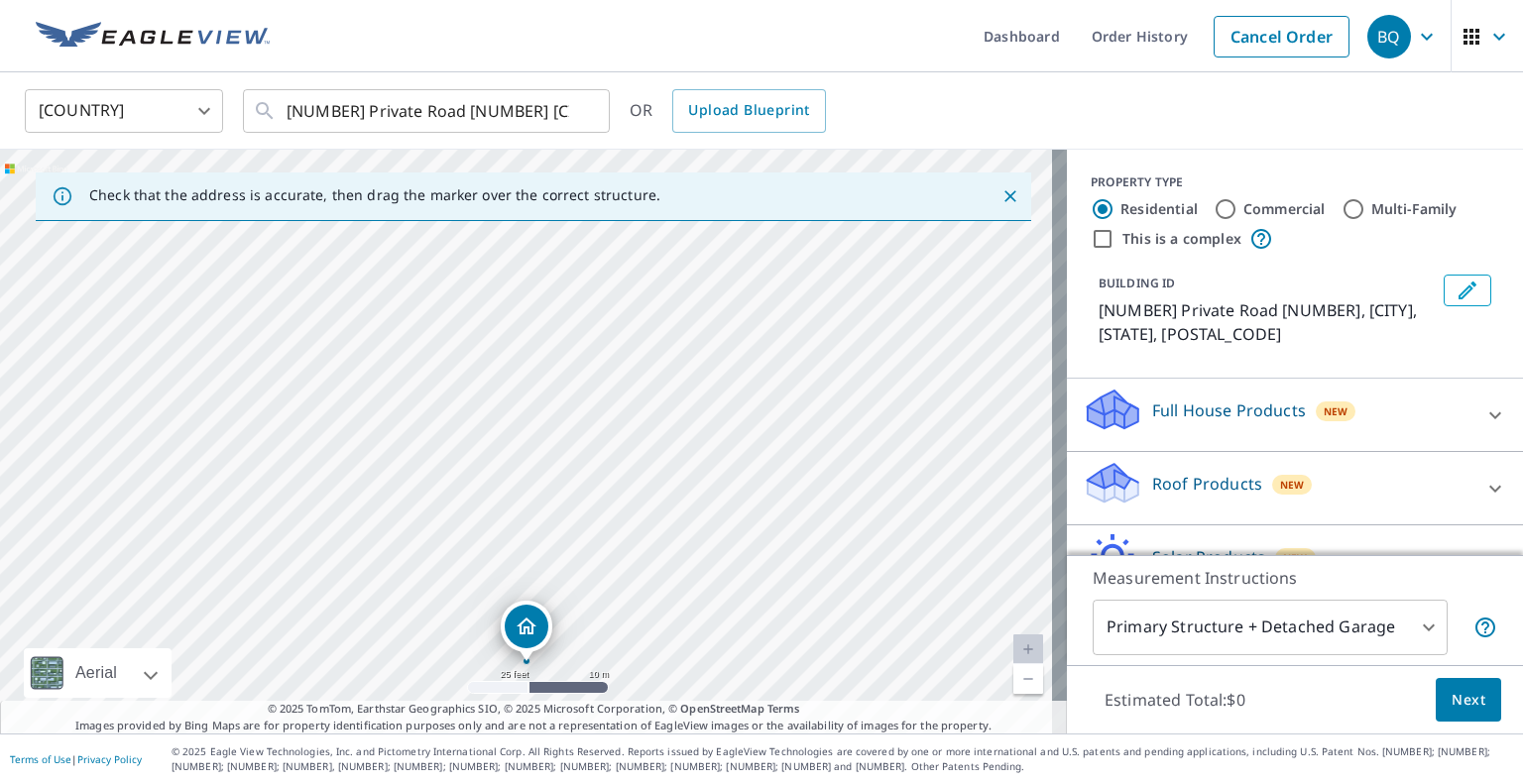 drag, startPoint x: 647, startPoint y: 458, endPoint x: 710, endPoint y: 473, distance: 64.7611 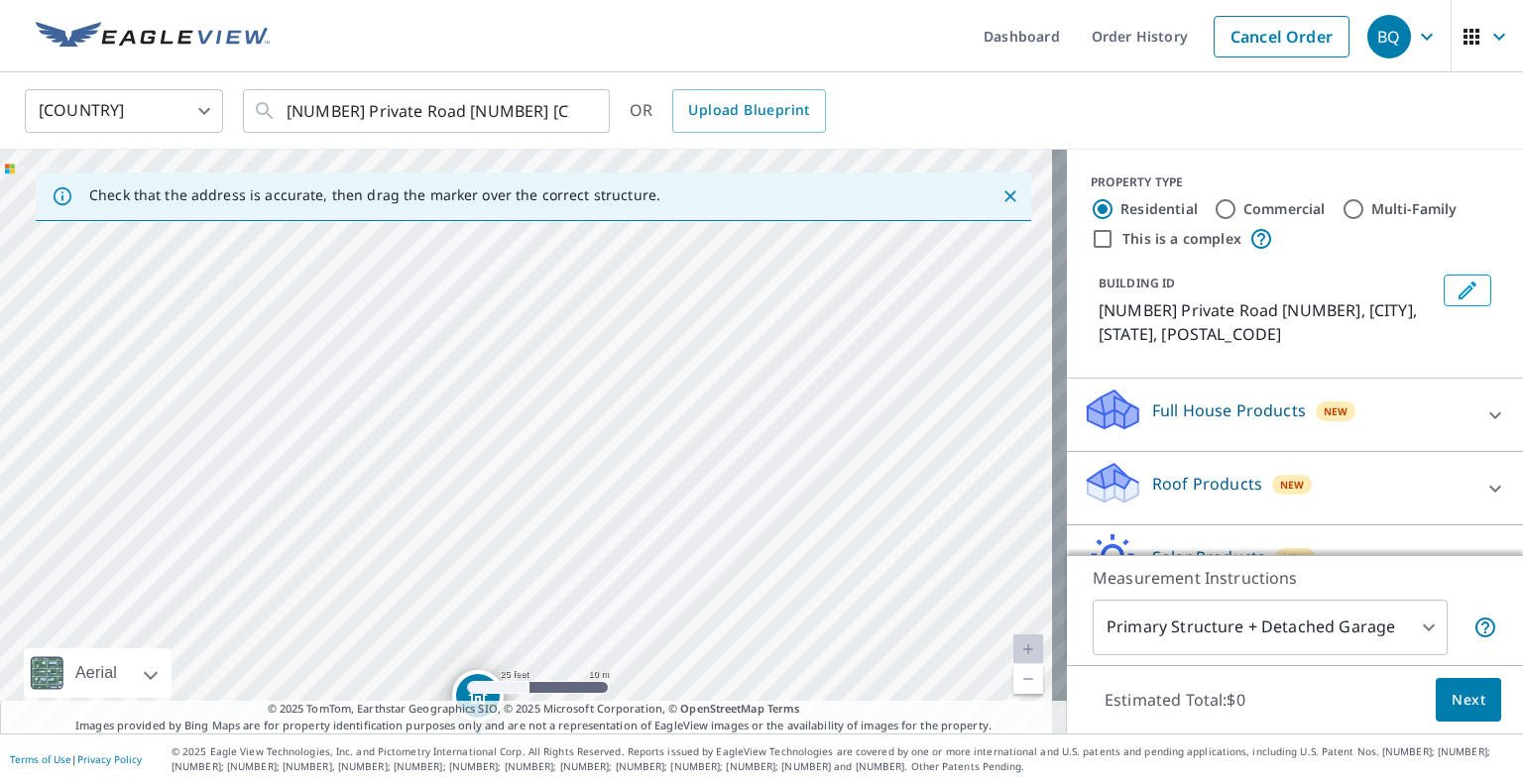 drag, startPoint x: 555, startPoint y: 401, endPoint x: 507, endPoint y: 470, distance: 84.0536 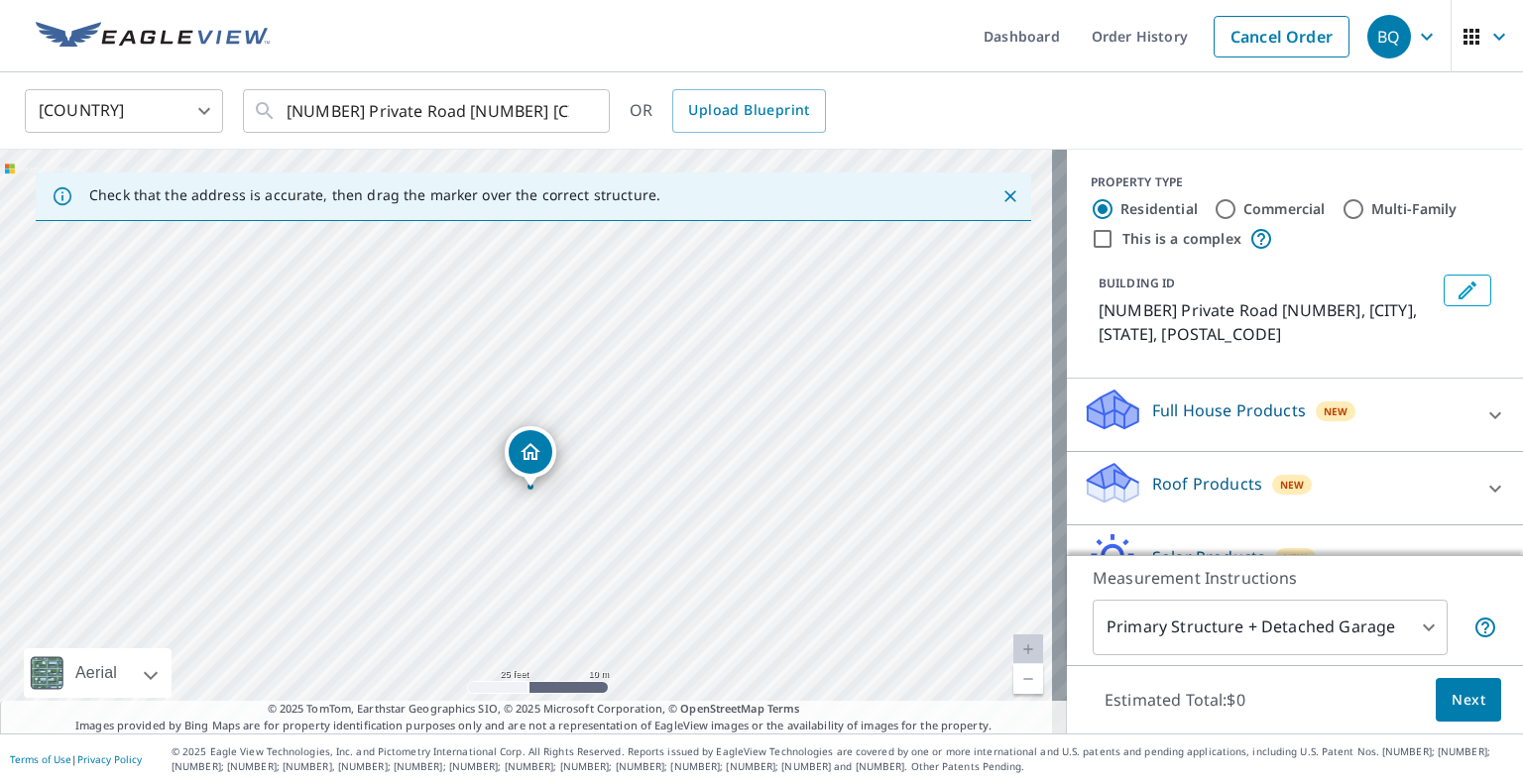drag, startPoint x: 537, startPoint y: 601, endPoint x: 592, endPoint y: 356, distance: 251.09759 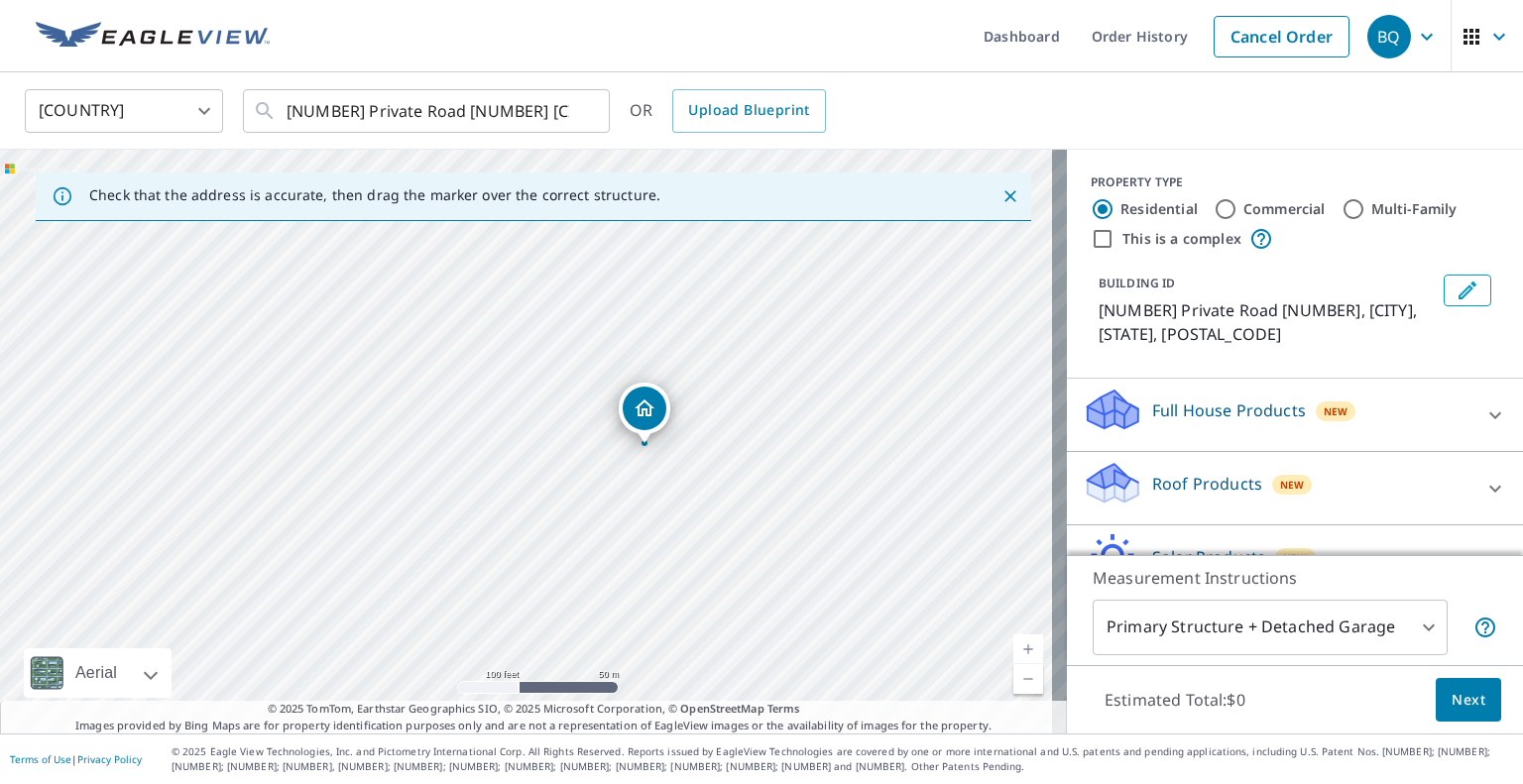 drag, startPoint x: 288, startPoint y: 470, endPoint x: 428, endPoint y: 483, distance: 140.60228 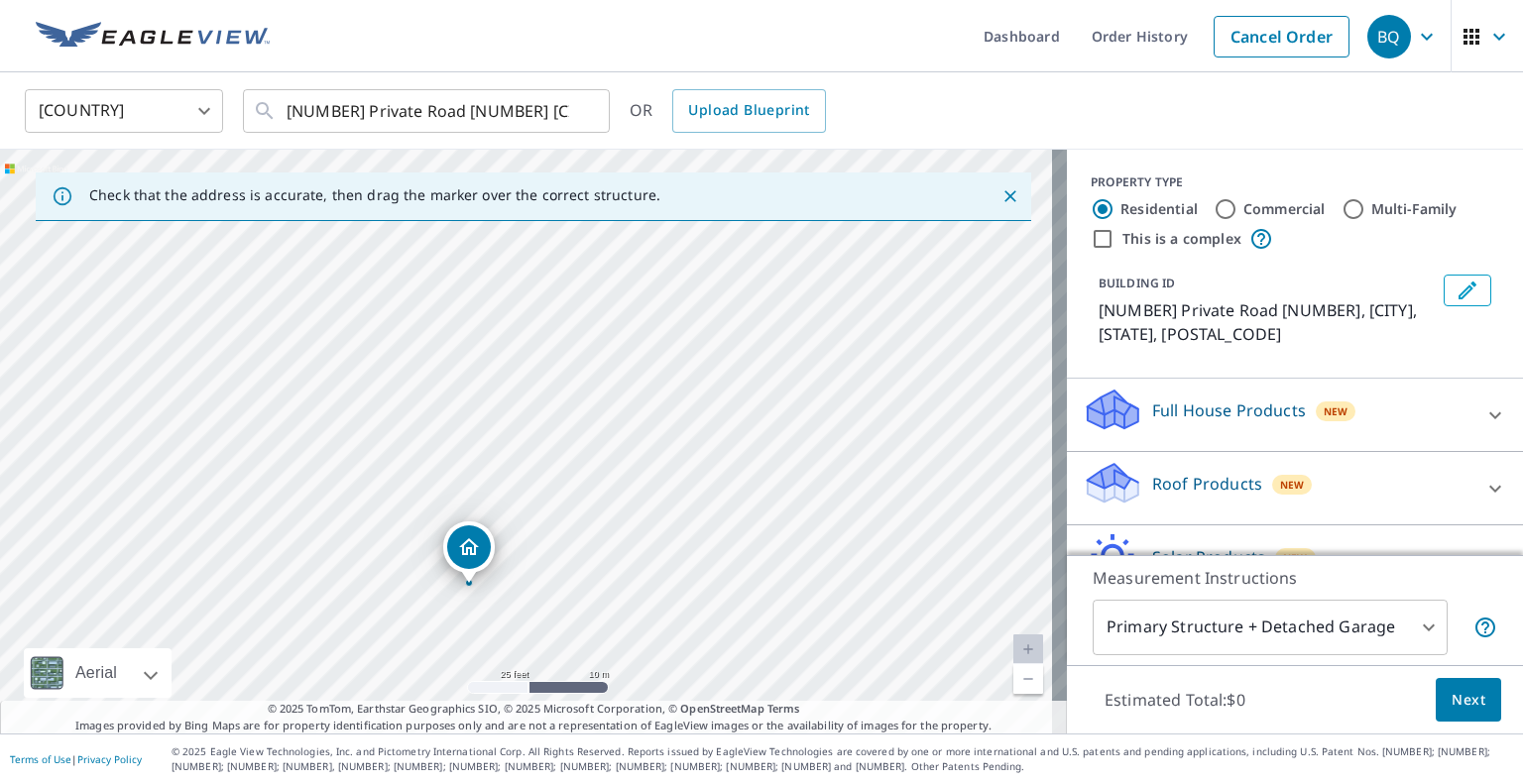 drag, startPoint x: 626, startPoint y: 273, endPoint x: 567, endPoint y: 784, distance: 514.3948 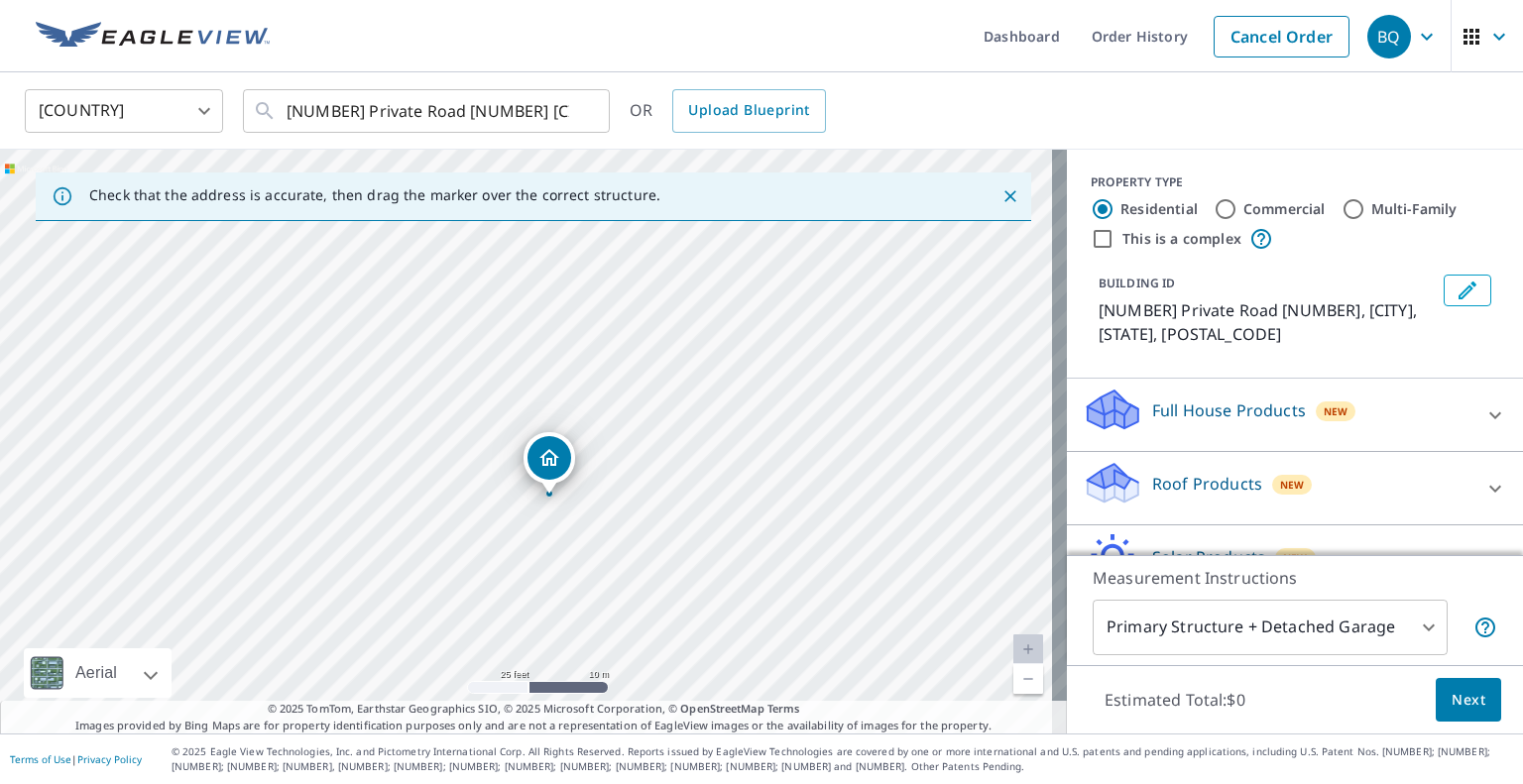 drag, startPoint x: 615, startPoint y: 610, endPoint x: 571, endPoint y: 650, distance: 59.4643 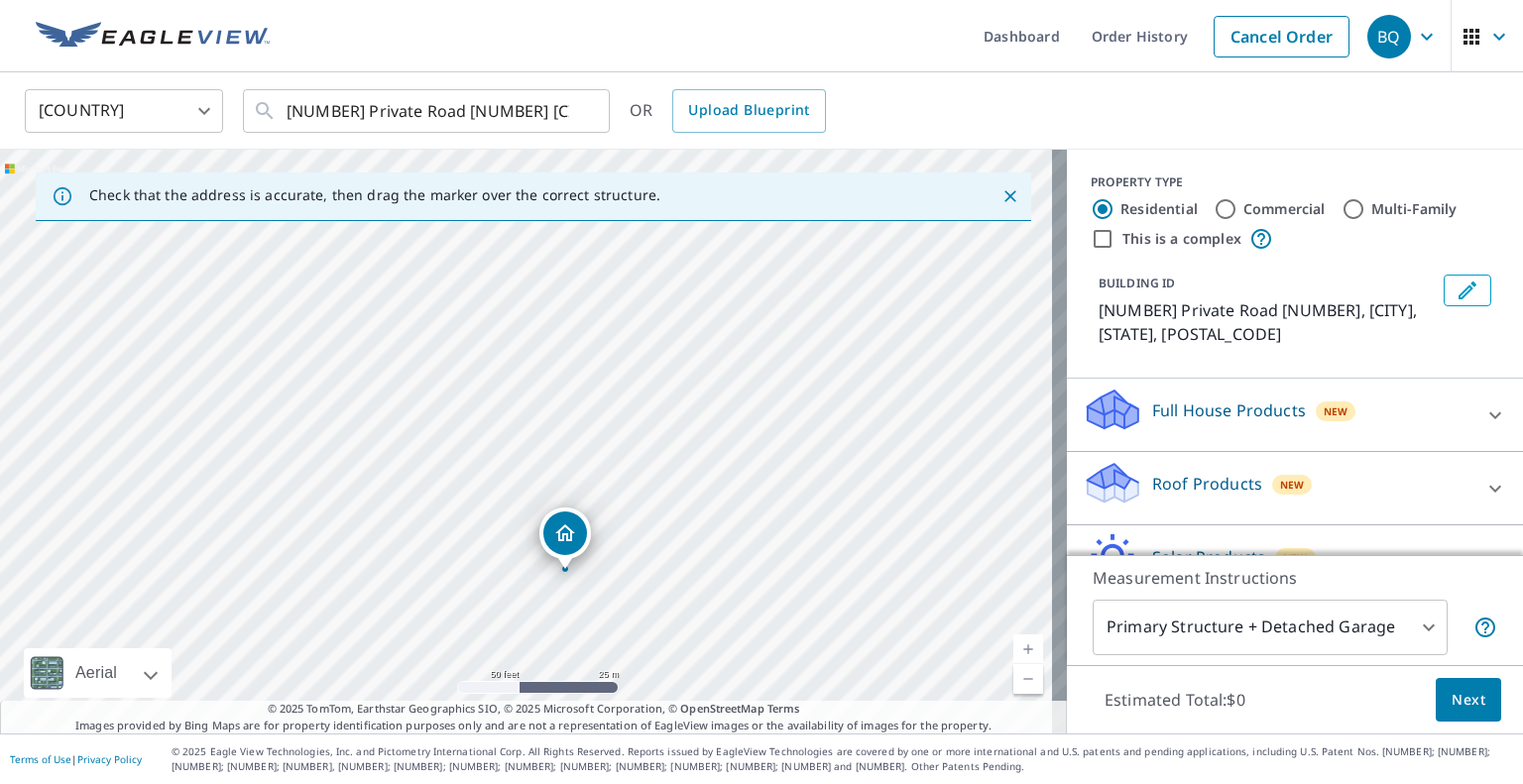 drag, startPoint x: 627, startPoint y: 350, endPoint x: 612, endPoint y: 457, distance: 108.04629 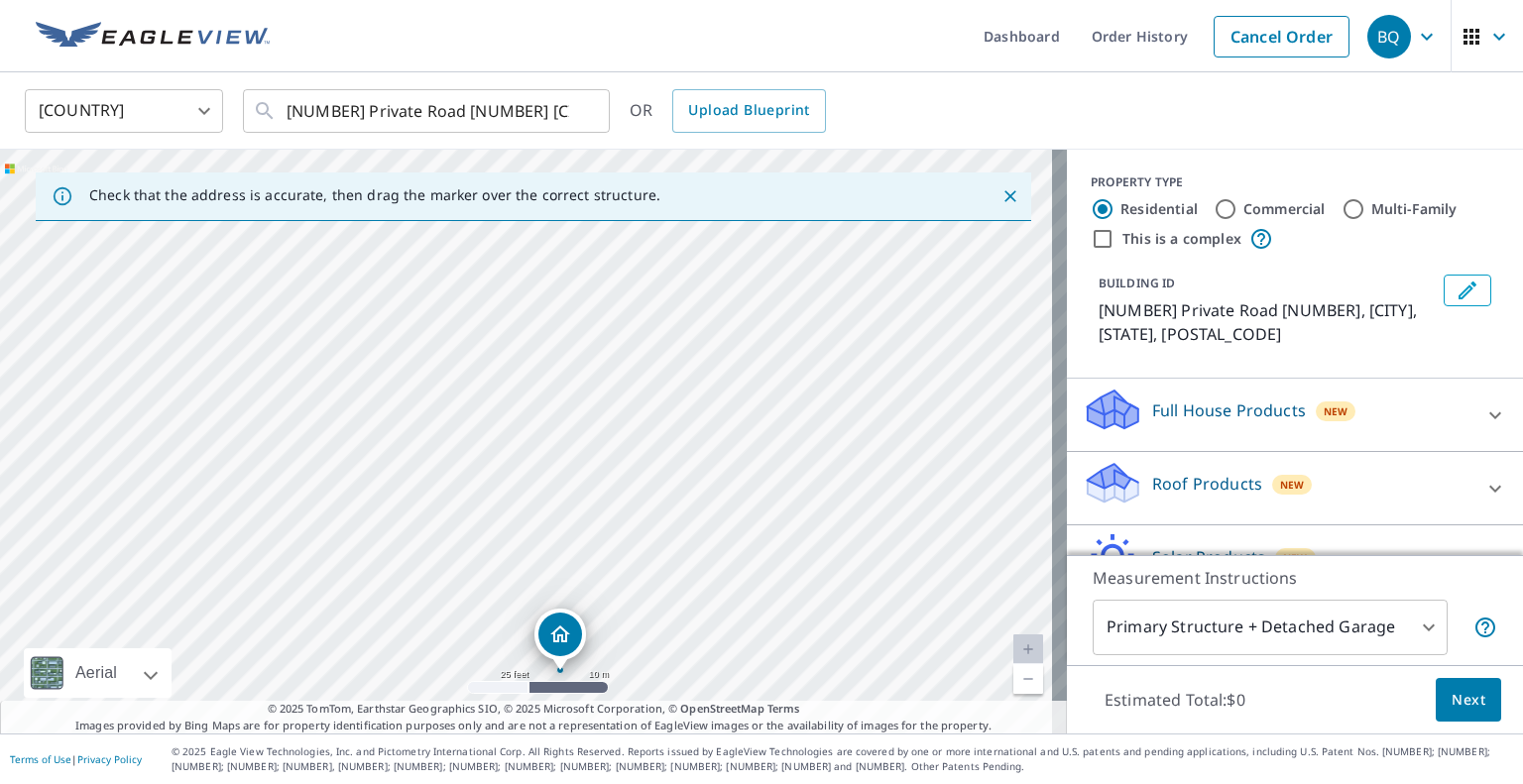 drag, startPoint x: 662, startPoint y: 418, endPoint x: 686, endPoint y: 356, distance: 66.48308 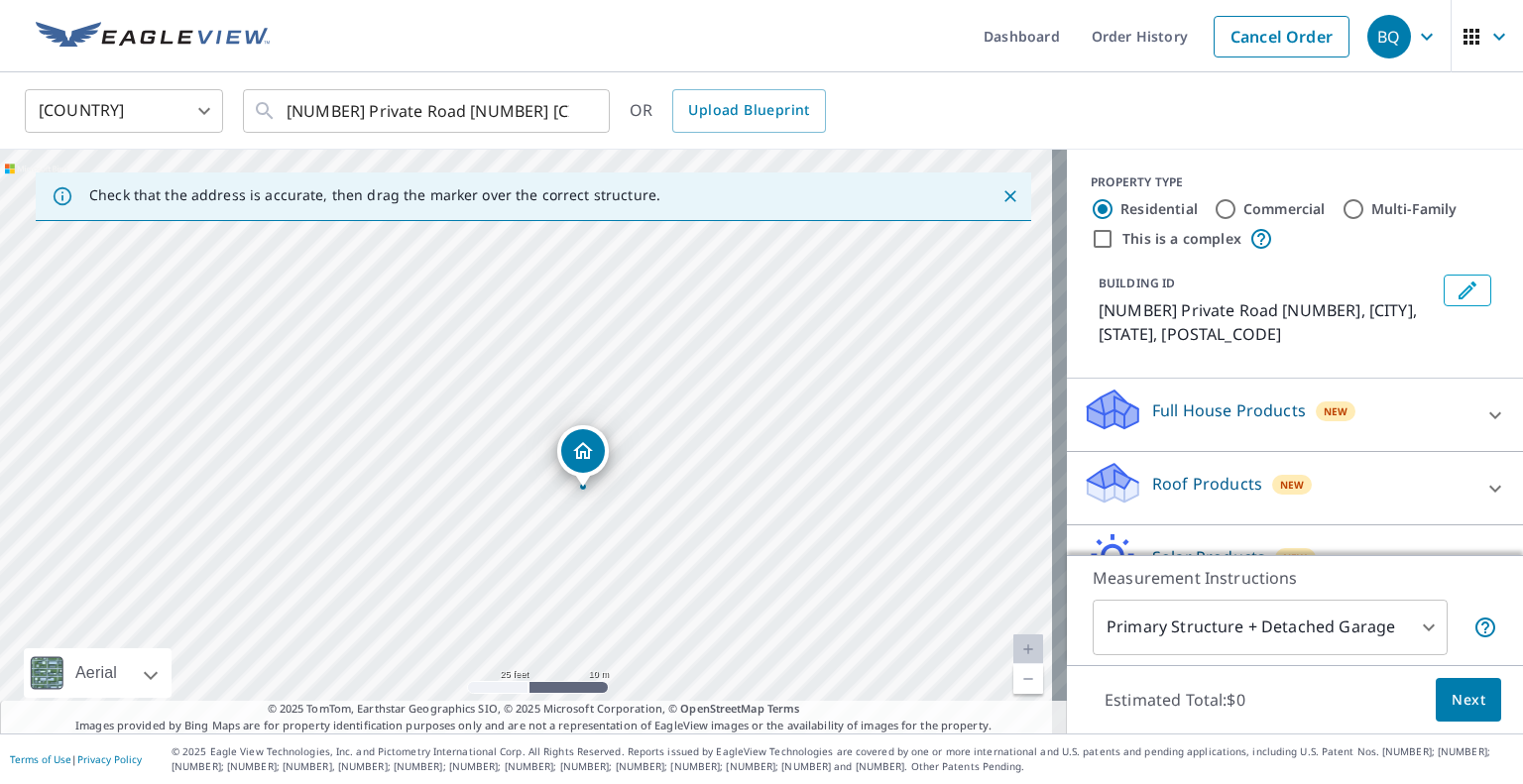 drag, startPoint x: 644, startPoint y: 599, endPoint x: 668, endPoint y: 407, distance: 193.49419 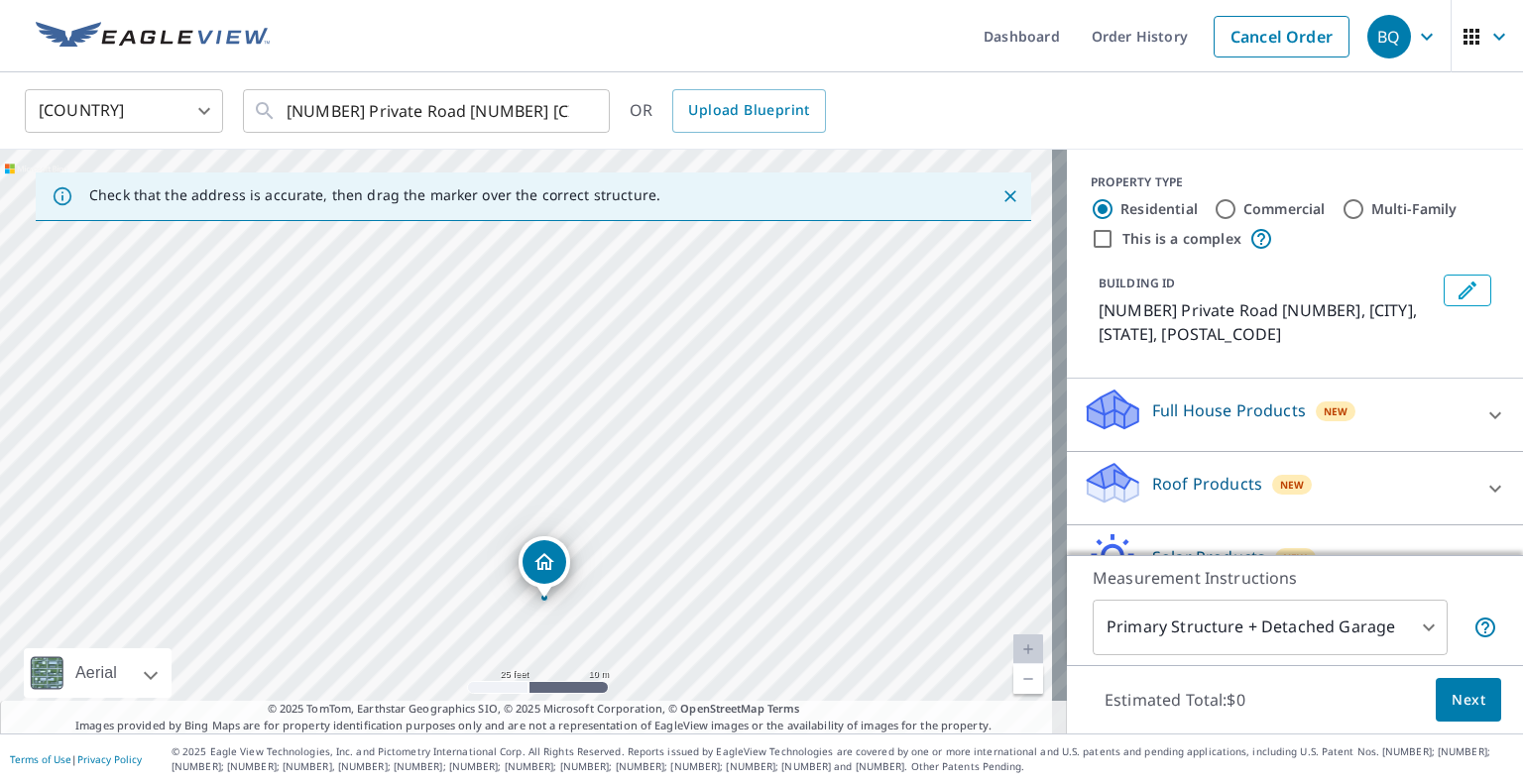 drag, startPoint x: 742, startPoint y: 372, endPoint x: 701, endPoint y: 491, distance: 125.86501 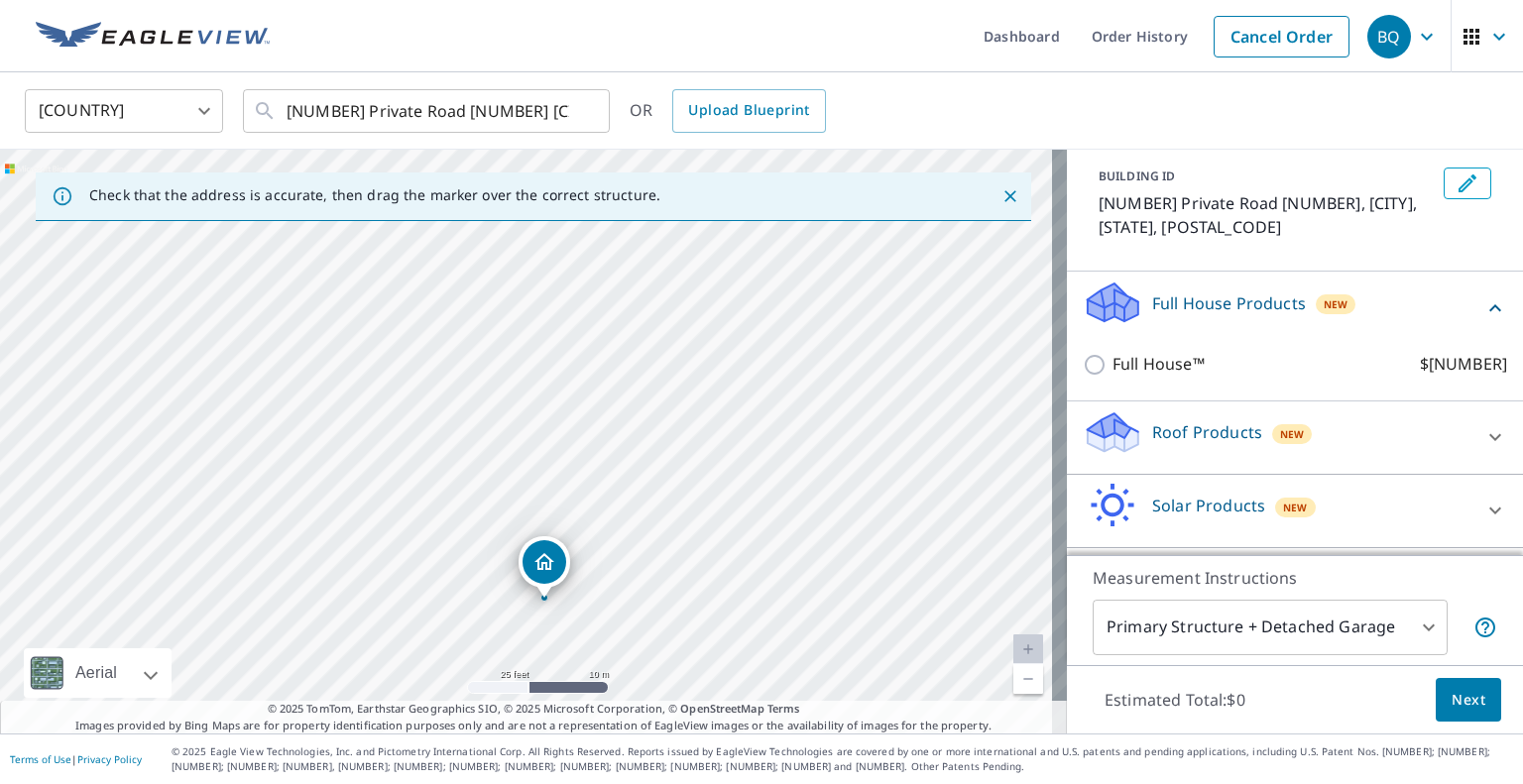 scroll, scrollTop: 109, scrollLeft: 0, axis: vertical 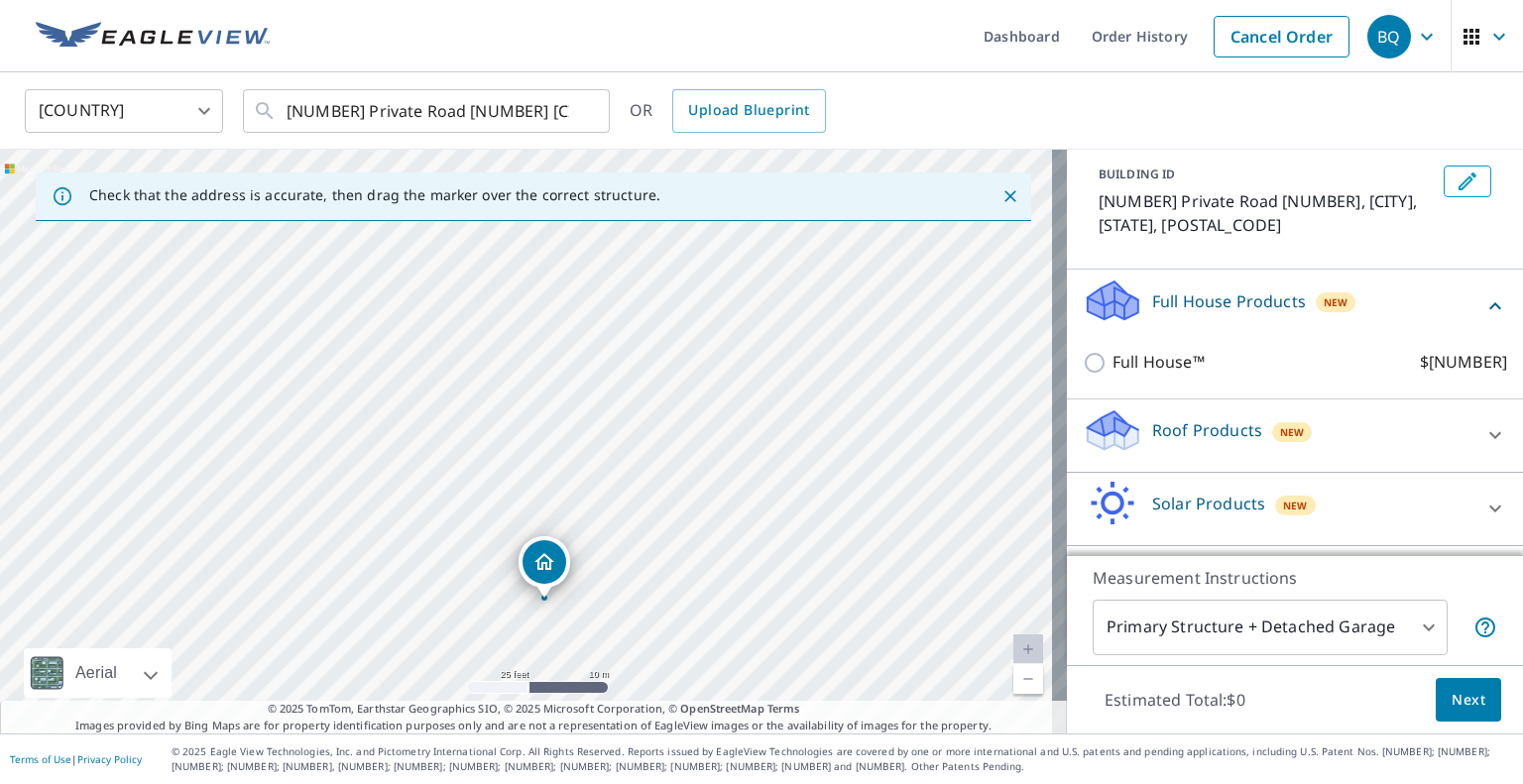 click at bounding box center (1495, 306) 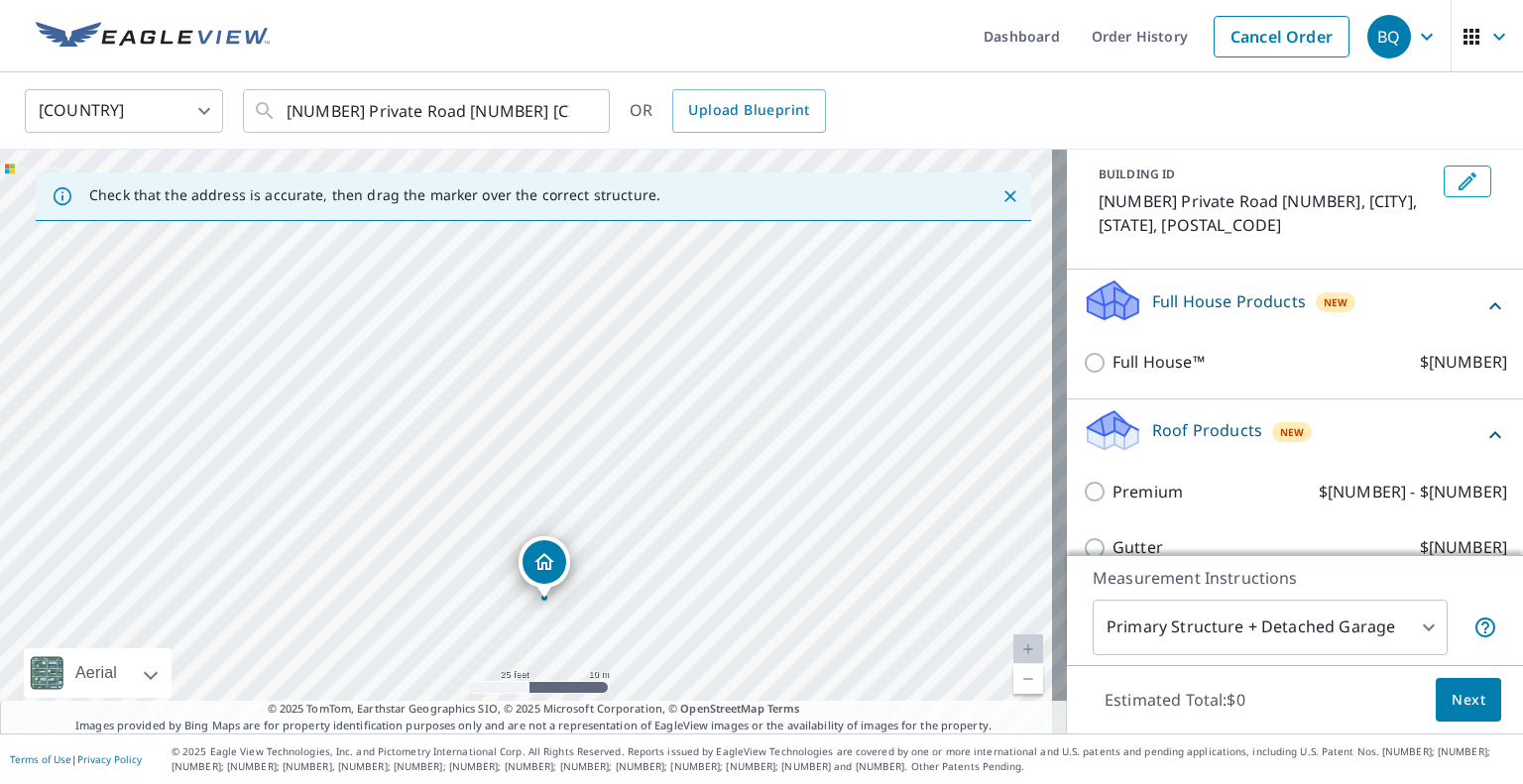 scroll, scrollTop: 315, scrollLeft: 0, axis: vertical 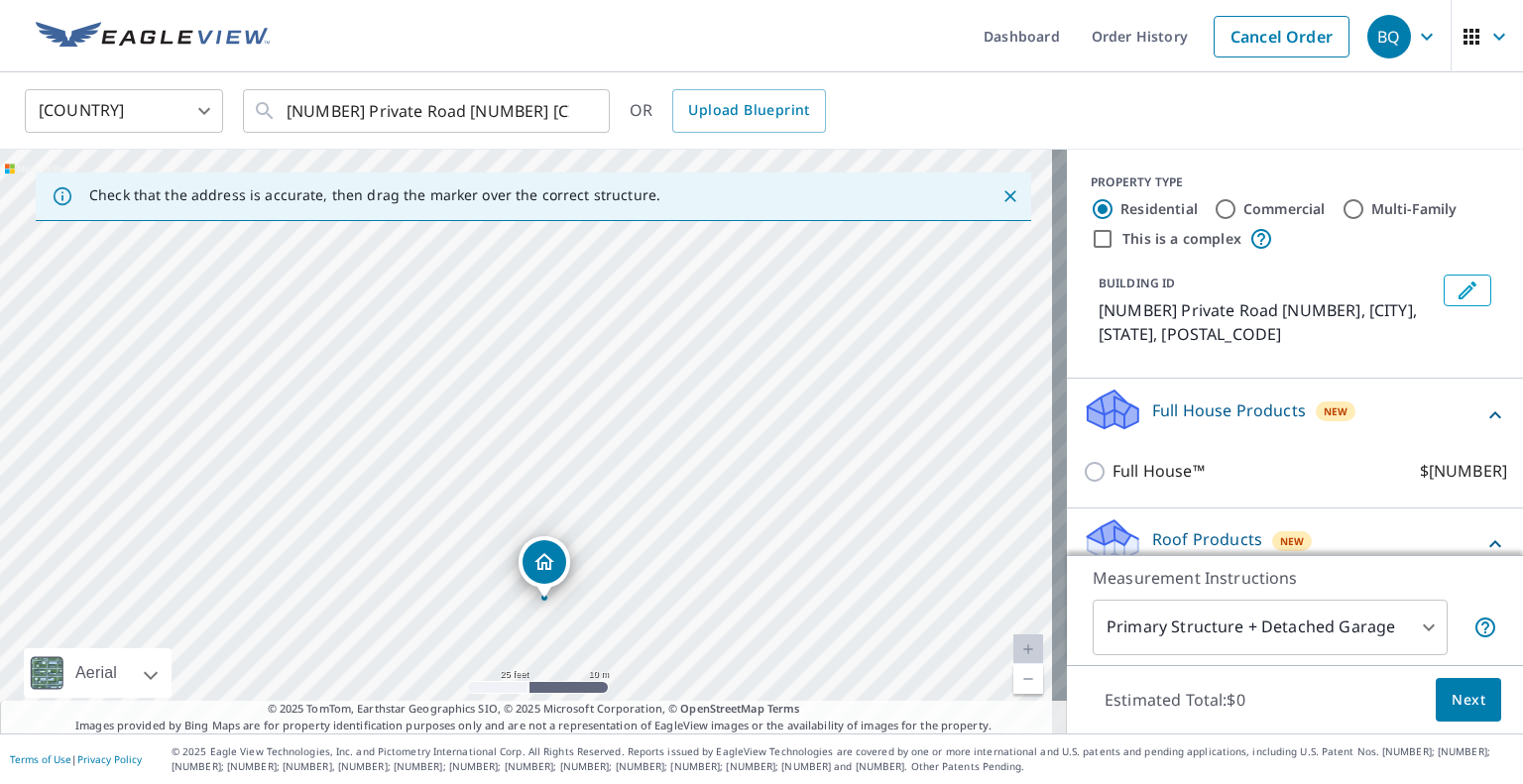 click on "[NUMBER] Private Road [NUMBER] [CITY], [STATE] [POSTAL_CODE]" at bounding box center (533, 441) 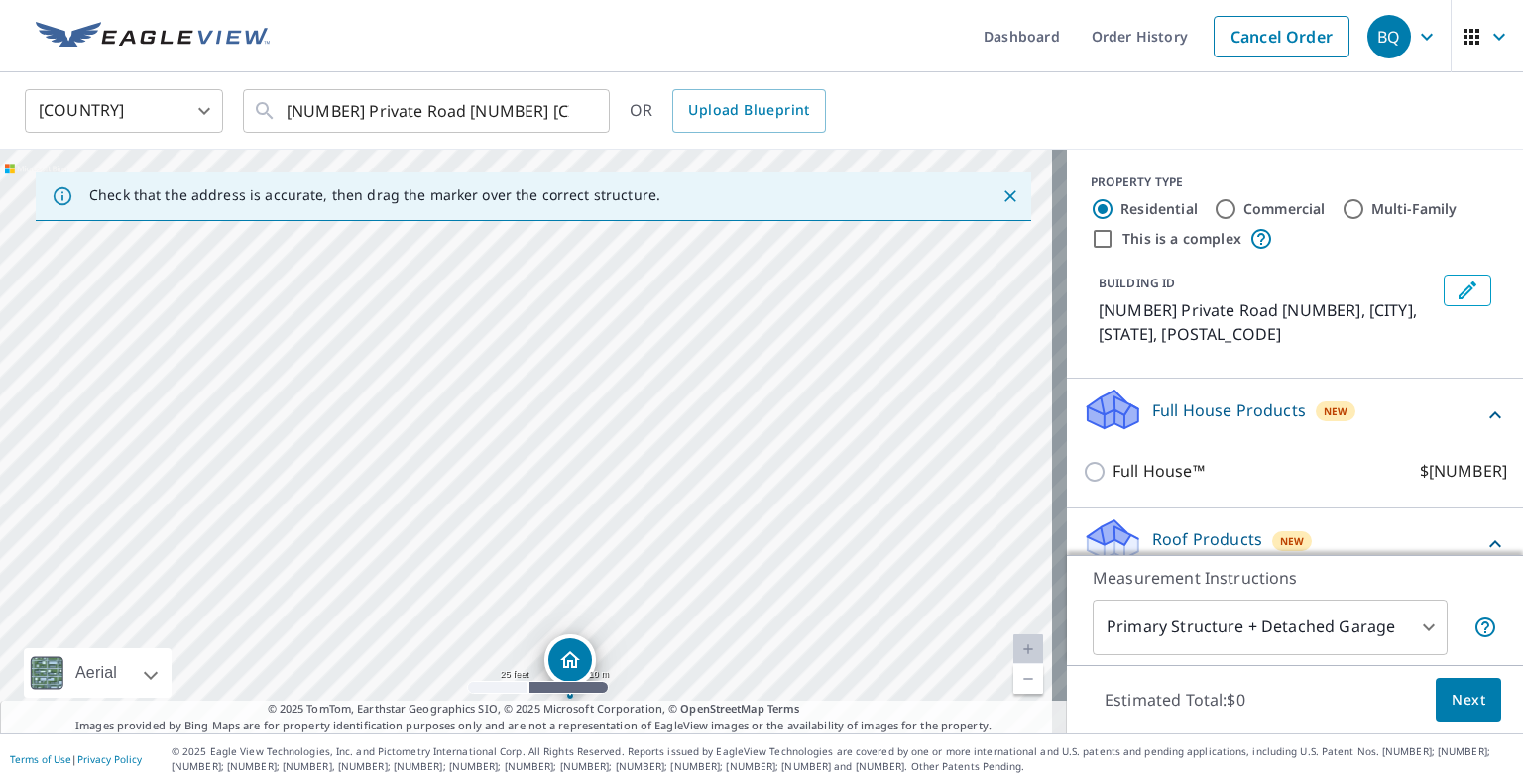 drag, startPoint x: 642, startPoint y: 399, endPoint x: 685, endPoint y: 657, distance: 261.5588 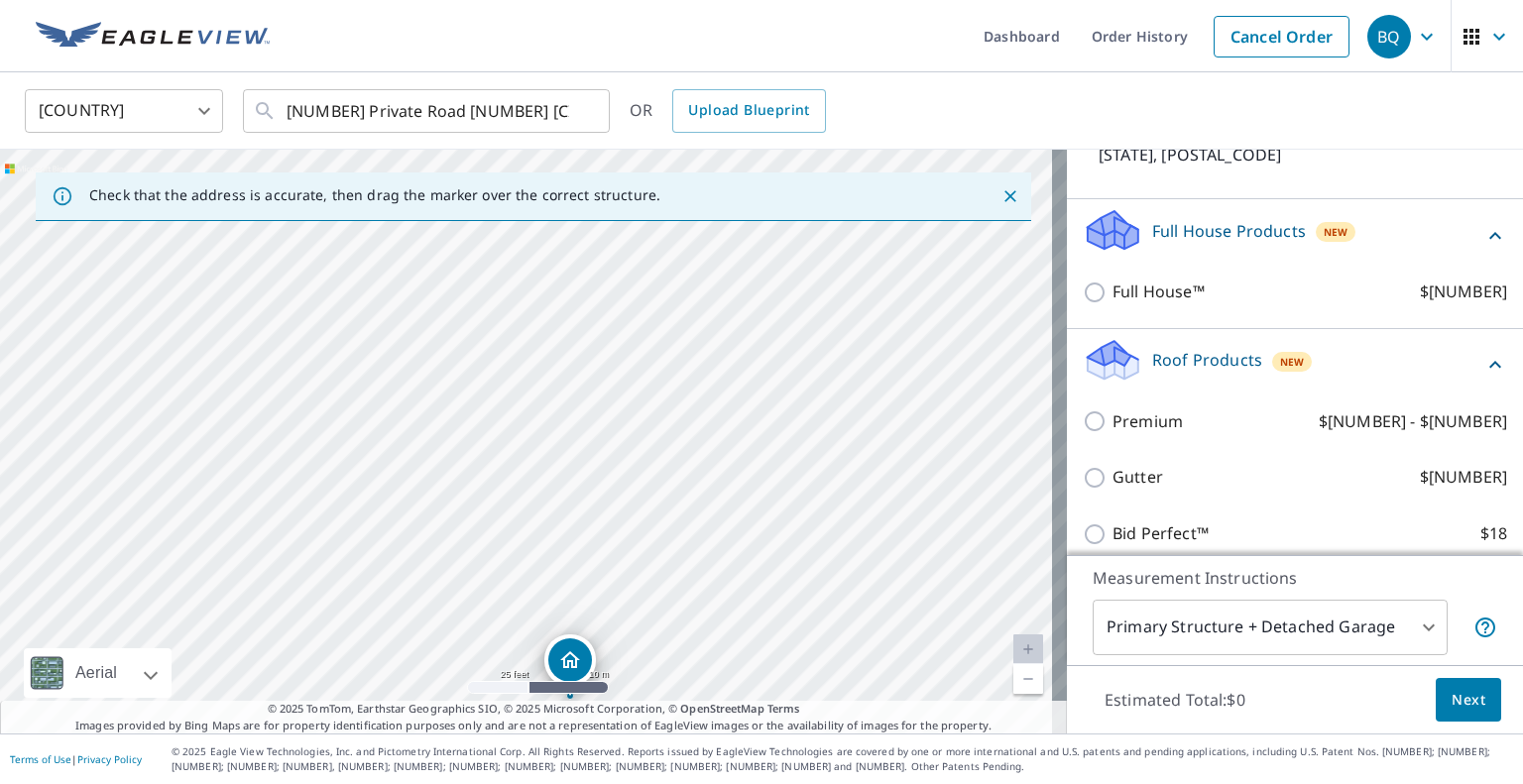 scroll, scrollTop: 315, scrollLeft: 0, axis: vertical 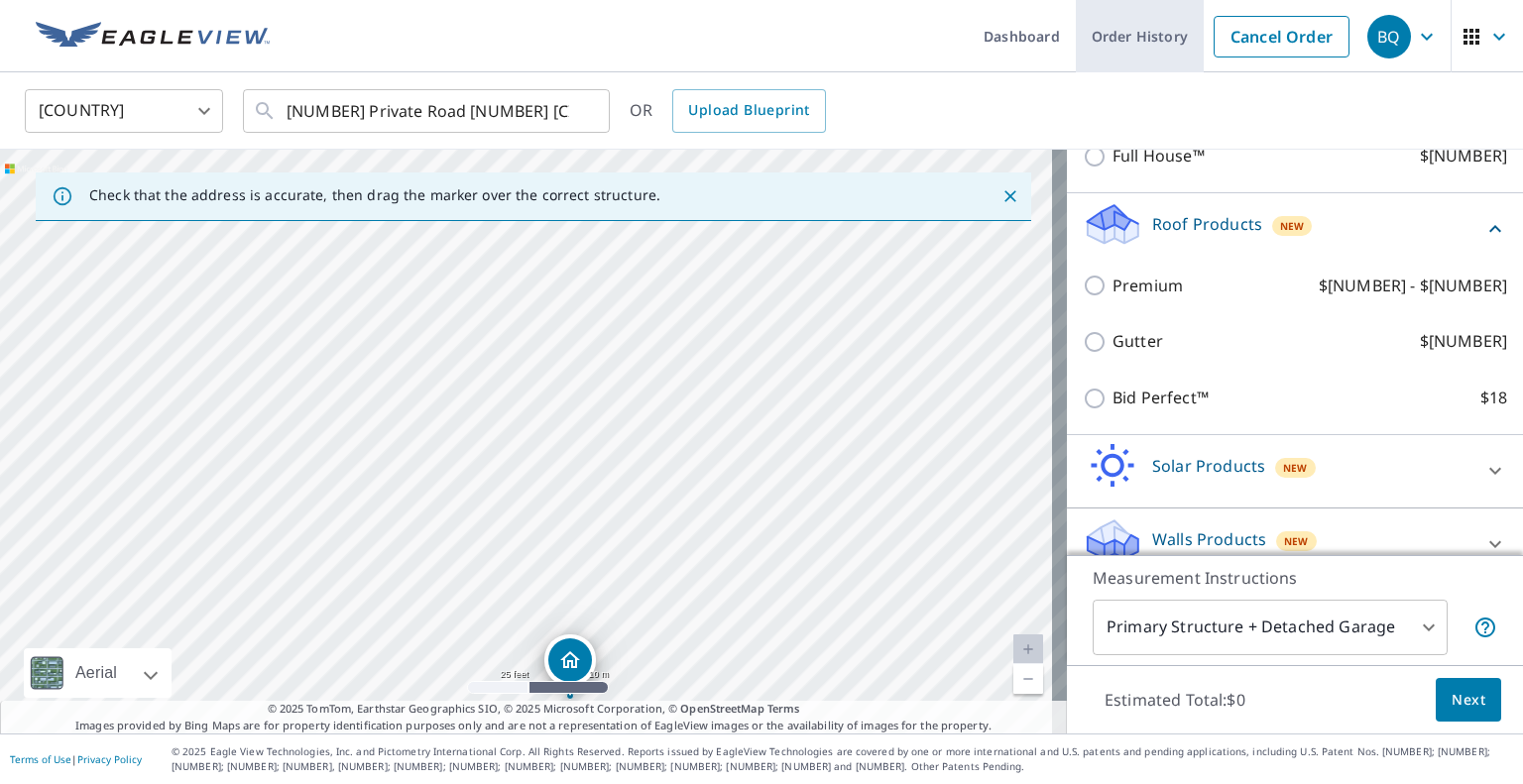 click on "Order History" at bounding box center [1139, 36] 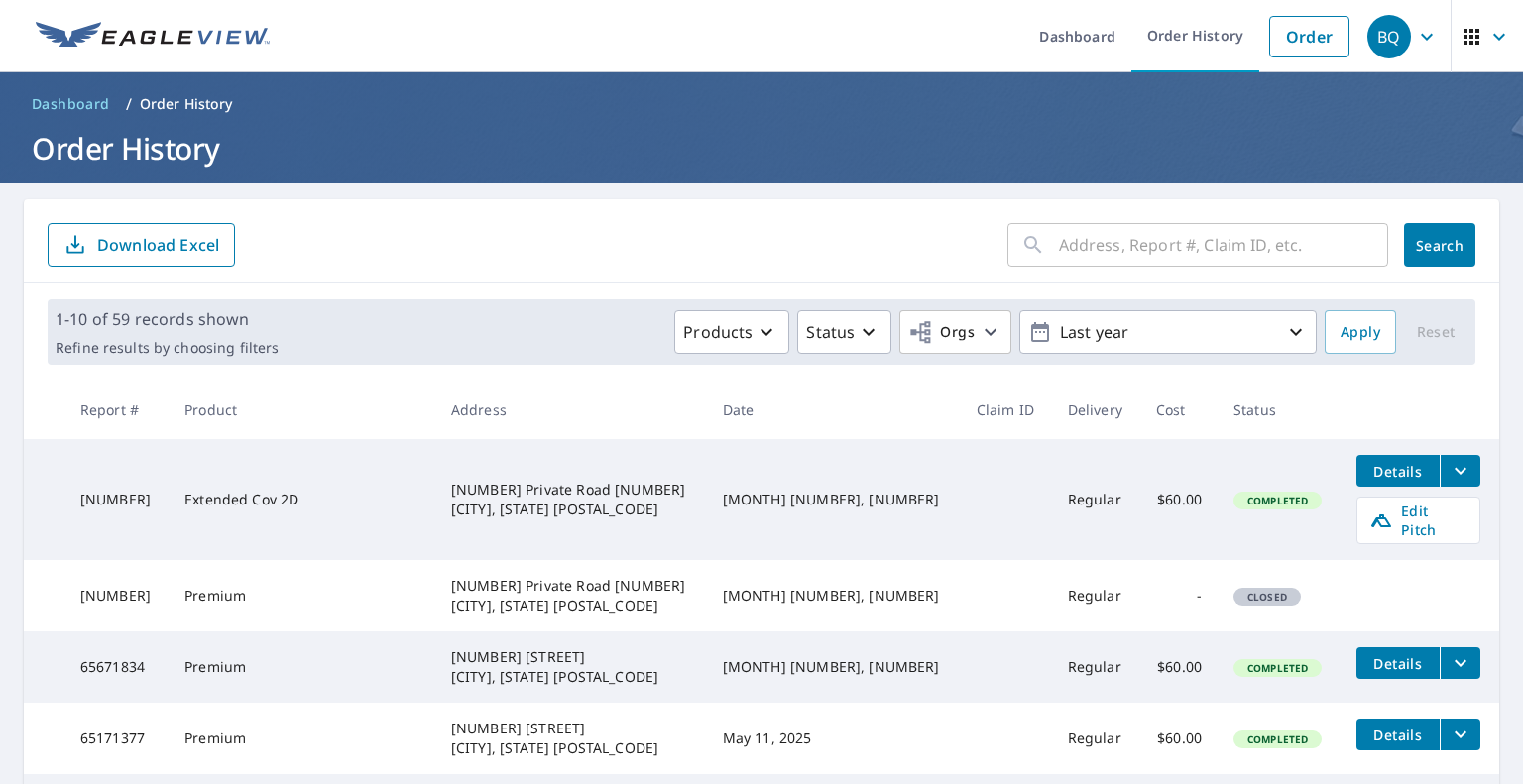 click on "[NUMBER] [STREET]
[CITY], [STATE] [POSTAL_CODE] [DATE] [CATEGORY] - [STATUS]" at bounding box center (762, 596) 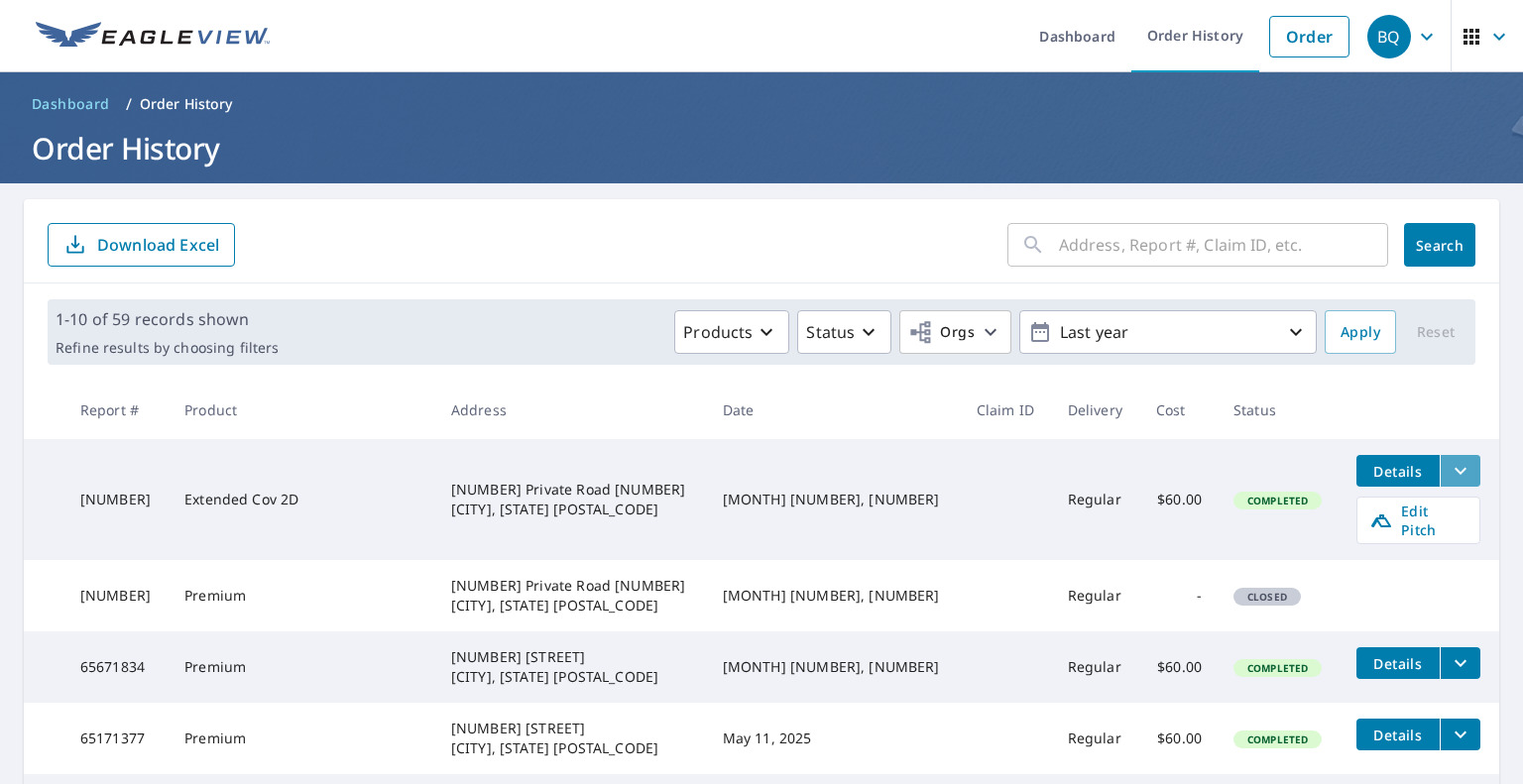 click at bounding box center (1461, 471) 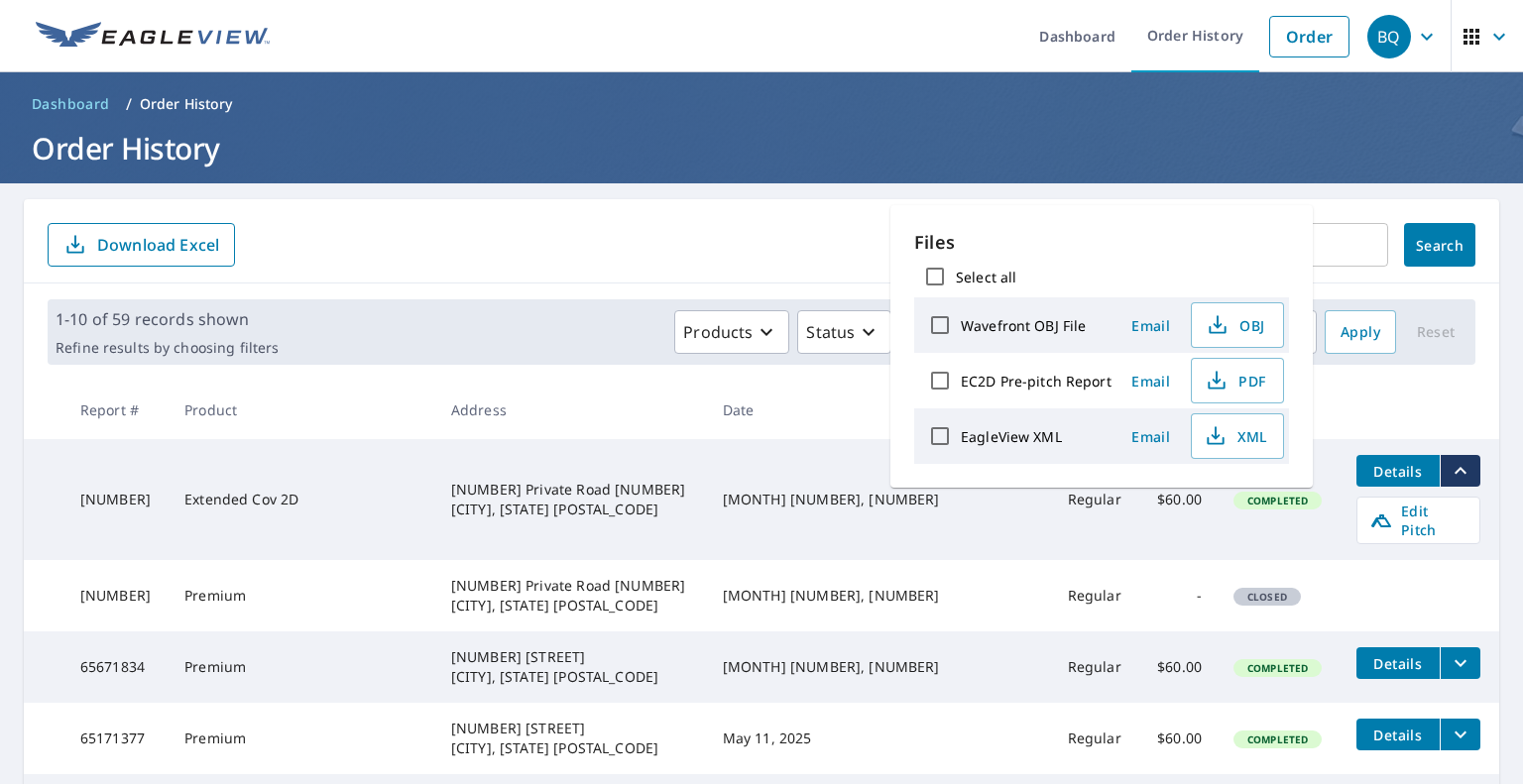 click on "[NUMBER] [STREET]
[CITY], [STATE] [POSTAL_CODE] [DATE] [CATEGORY] - [STATUS]" at bounding box center [762, 596] 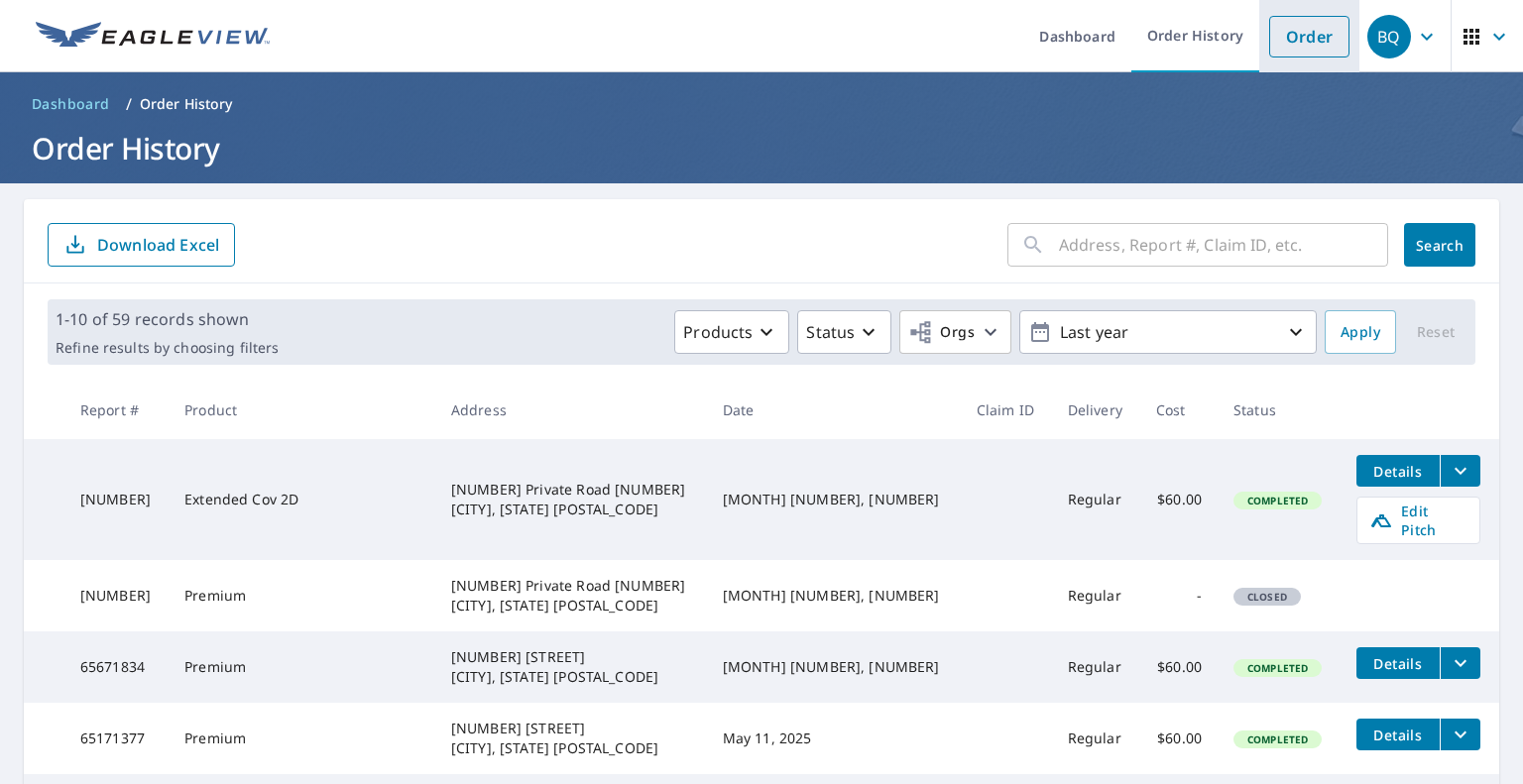 click on "Order" at bounding box center (1309, 37) 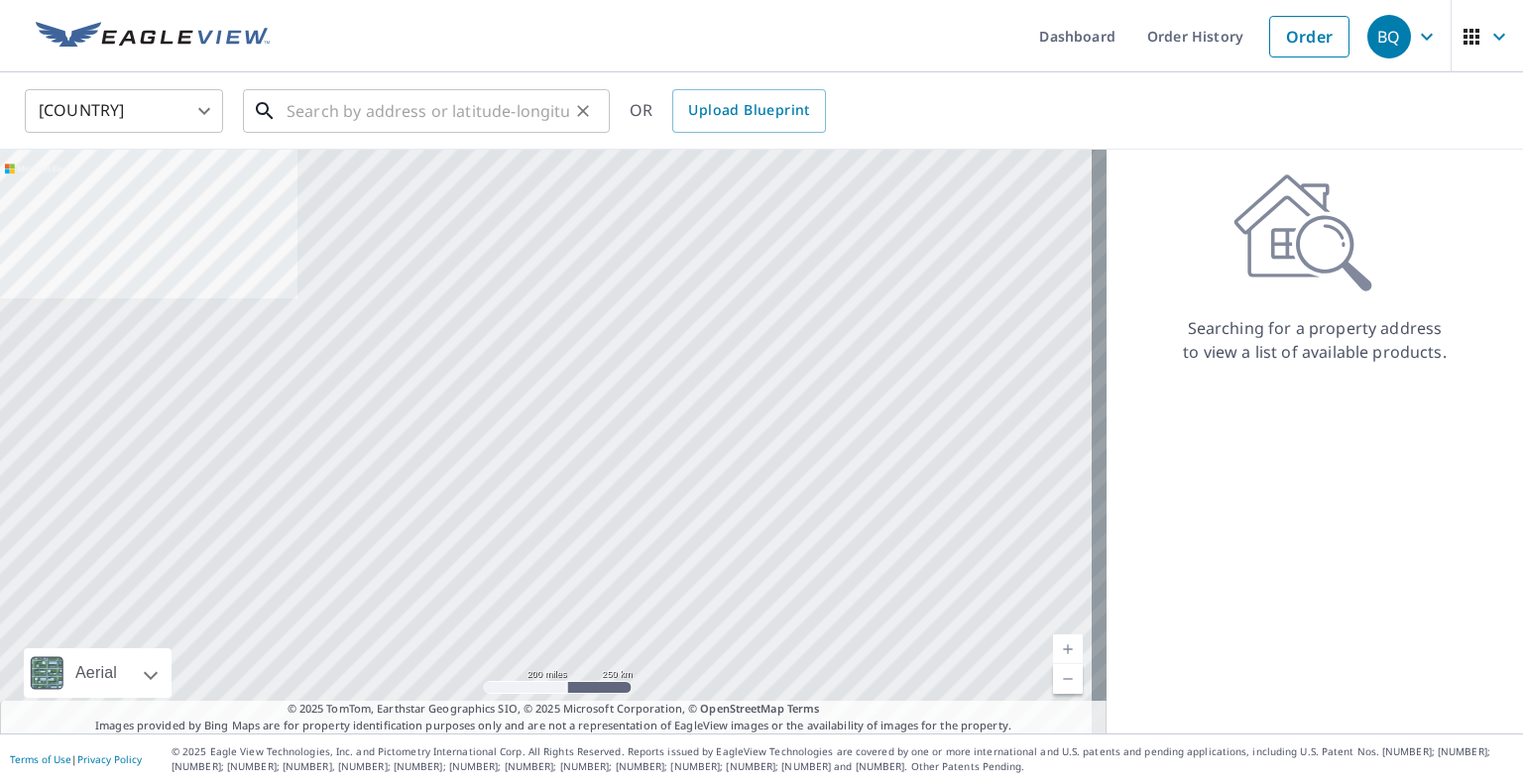click at bounding box center (427, 111) 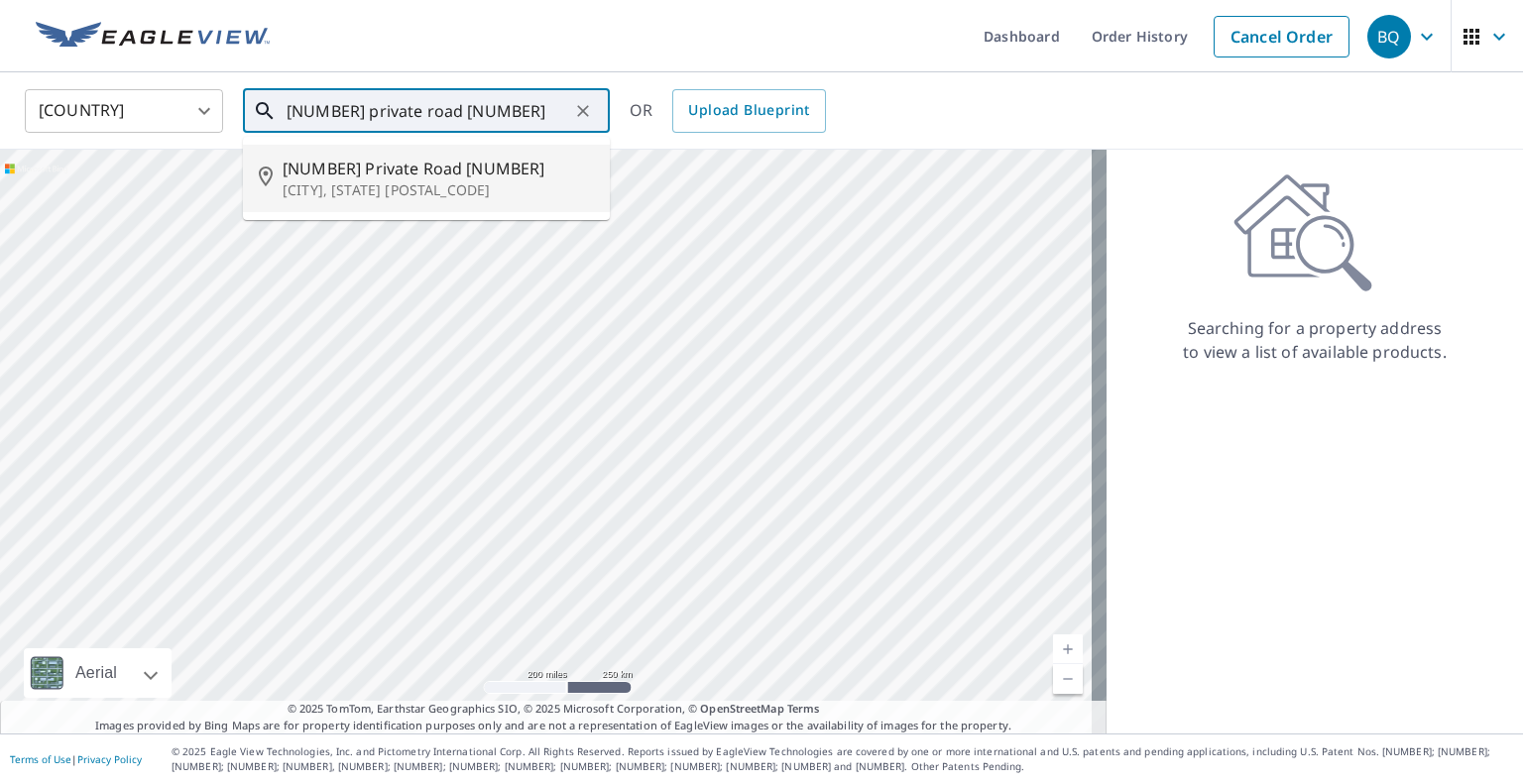 click on "[NUMBER] Private Road [NUMBER]" at bounding box center (438, 168) 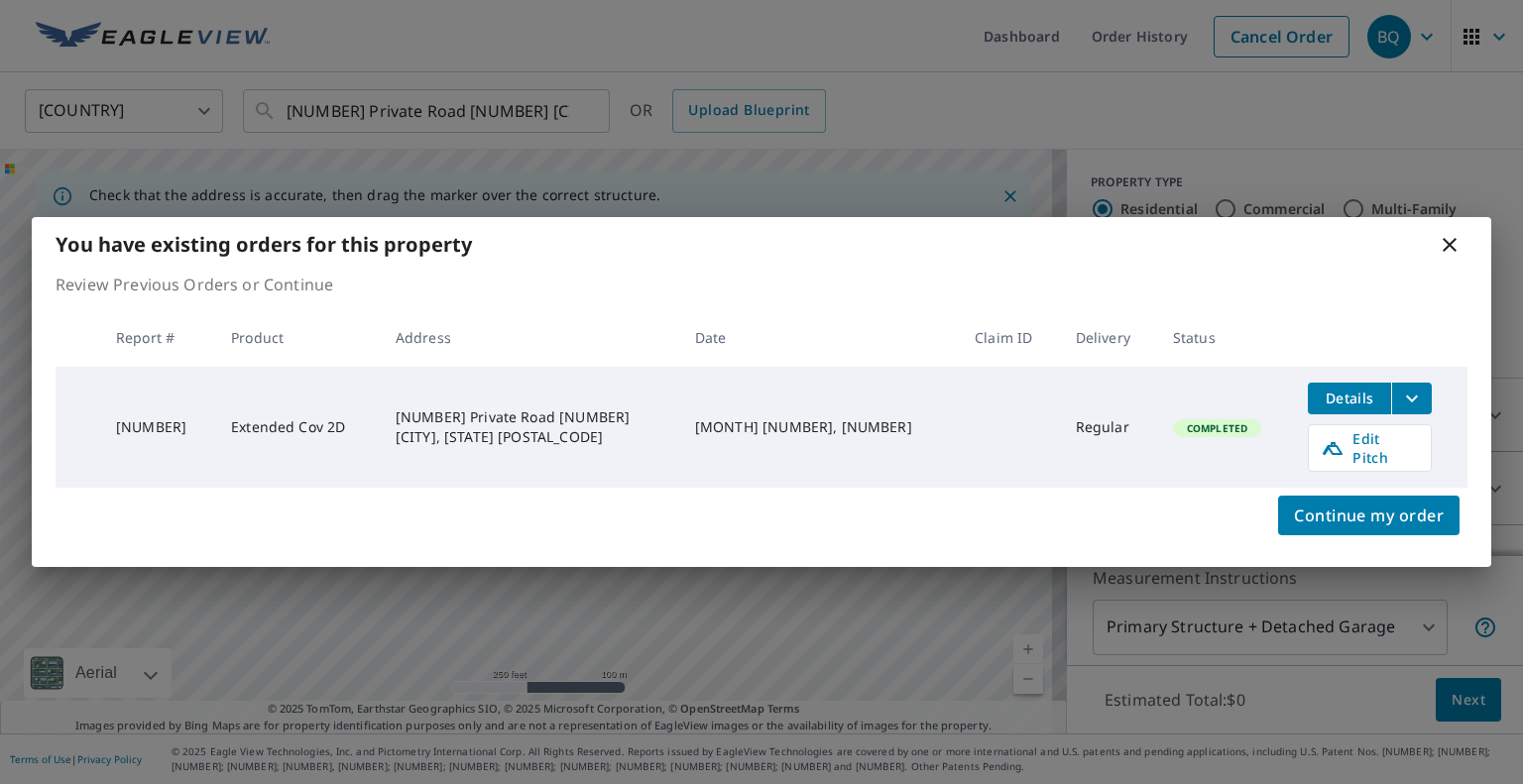 drag, startPoint x: 1460, startPoint y: 246, endPoint x: 1446, endPoint y: 253, distance: 15.652476 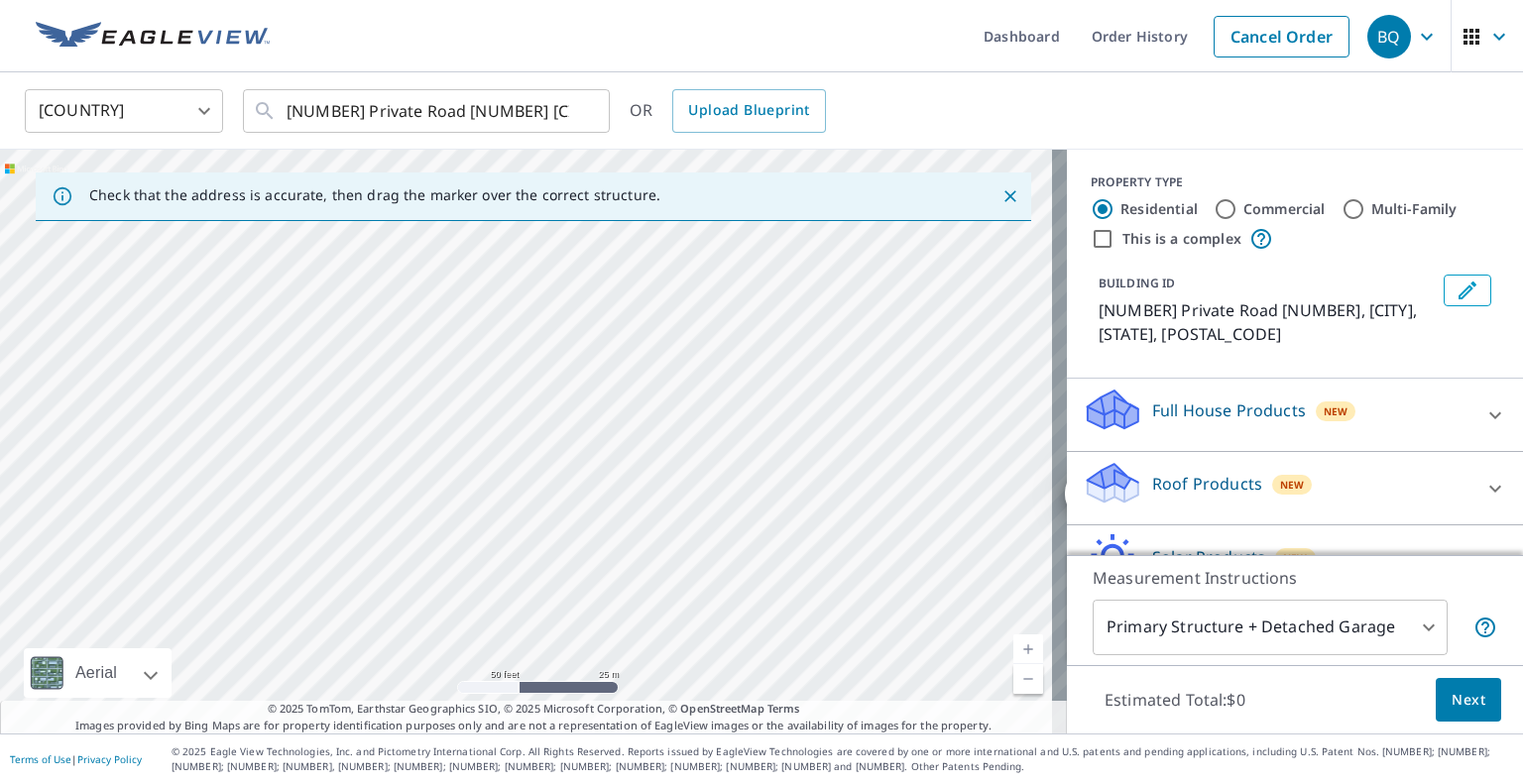 drag, startPoint x: 405, startPoint y: 398, endPoint x: 507, endPoint y: 562, distance: 193.13208 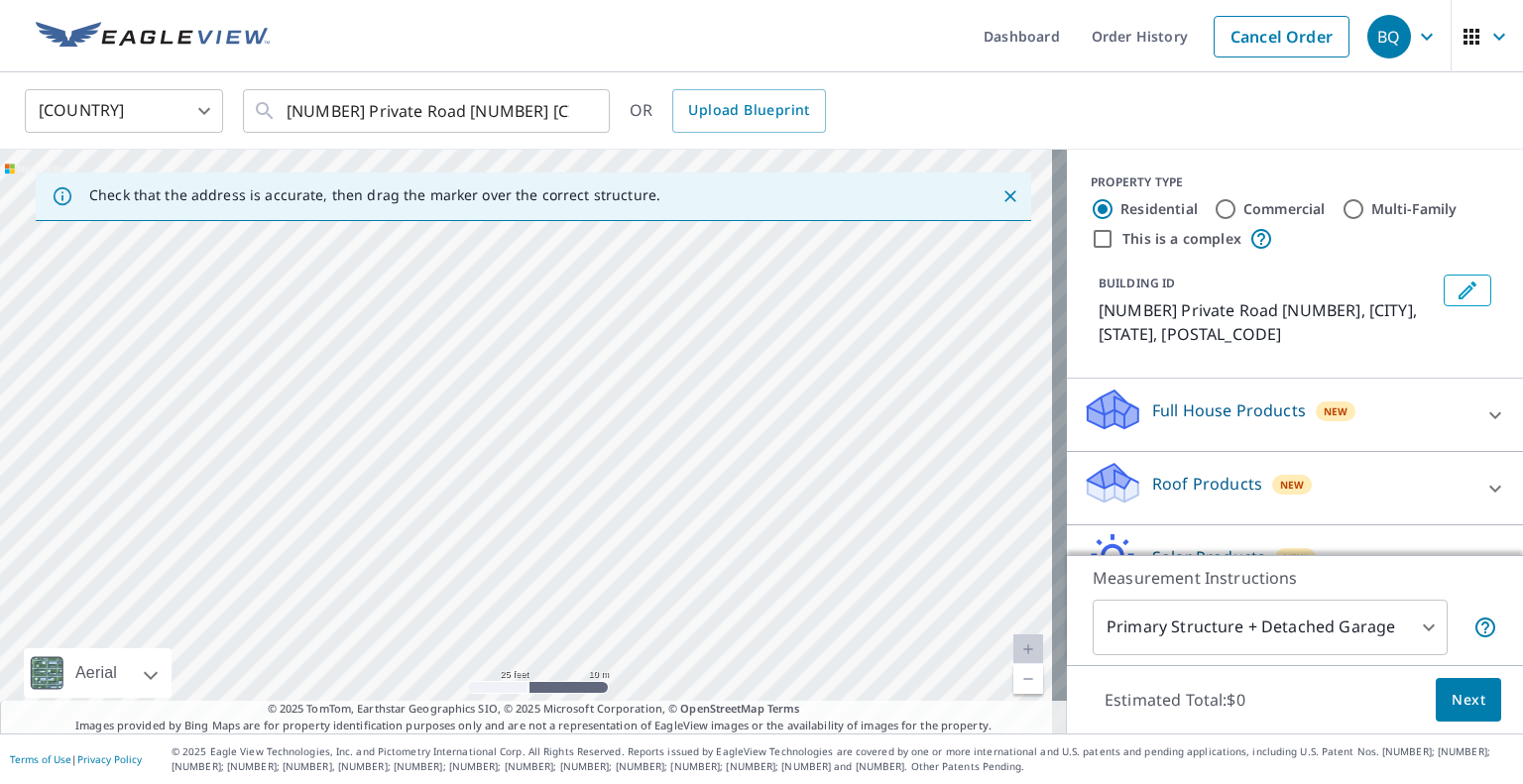 drag, startPoint x: 565, startPoint y: 282, endPoint x: 627, endPoint y: 392, distance: 126.269553 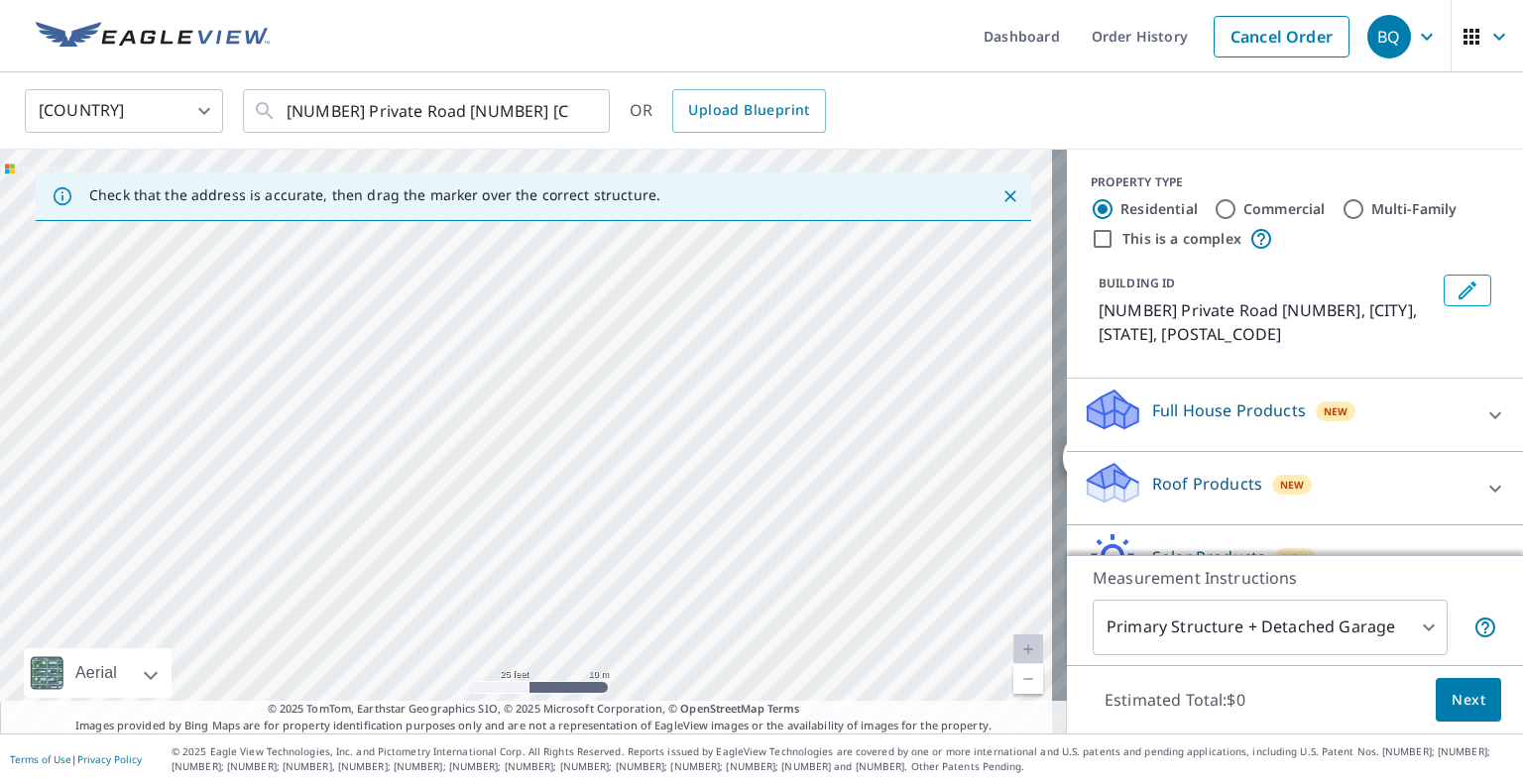 click on "Check that the address is accurate, then drag the marker over the correct structure. [NUMBER] Private Road [NUMBER], [CITY], [STATE] [POSTAL_CODE] Aerial Road A standard road map Aerial A detailed look from above Labels Labels 25 feet 10 m © 2025 TomTom, © Vexcel Imaging, © 2025 Microsoft Corporation,  © OpenStreetMap Terms © 2025 TomTom, Earthstar Geographics SIO, © 2025 Microsoft Corporation, ©   OpenStreetMap   Terms Images provided by Bing Maps are for property identification purposes only and are not a representation of EagleView images or the availability of images for the property. PROPERTY TYPE Residential Commercial Multi-Family This is a complex BUILDING ID [NUMBER] Private Road [NUMBER], [CITY], [STATE], [POSTAL_CODE] Full House Products New Full House™ $105 Roof Products New Premium $32.75 - $87 Gutter $13.75 Bid Perfect™ $18 Solar Products New Inform Essentials+ $63.25 Inform Advanced $79 TrueDesign for Sales $30 TrueDesign for Planning $105.5 Walls Products New Walls, Windows & Doors $78 Walls $40 Measurement Instructions 1 $0" at bounding box center (762, 441) 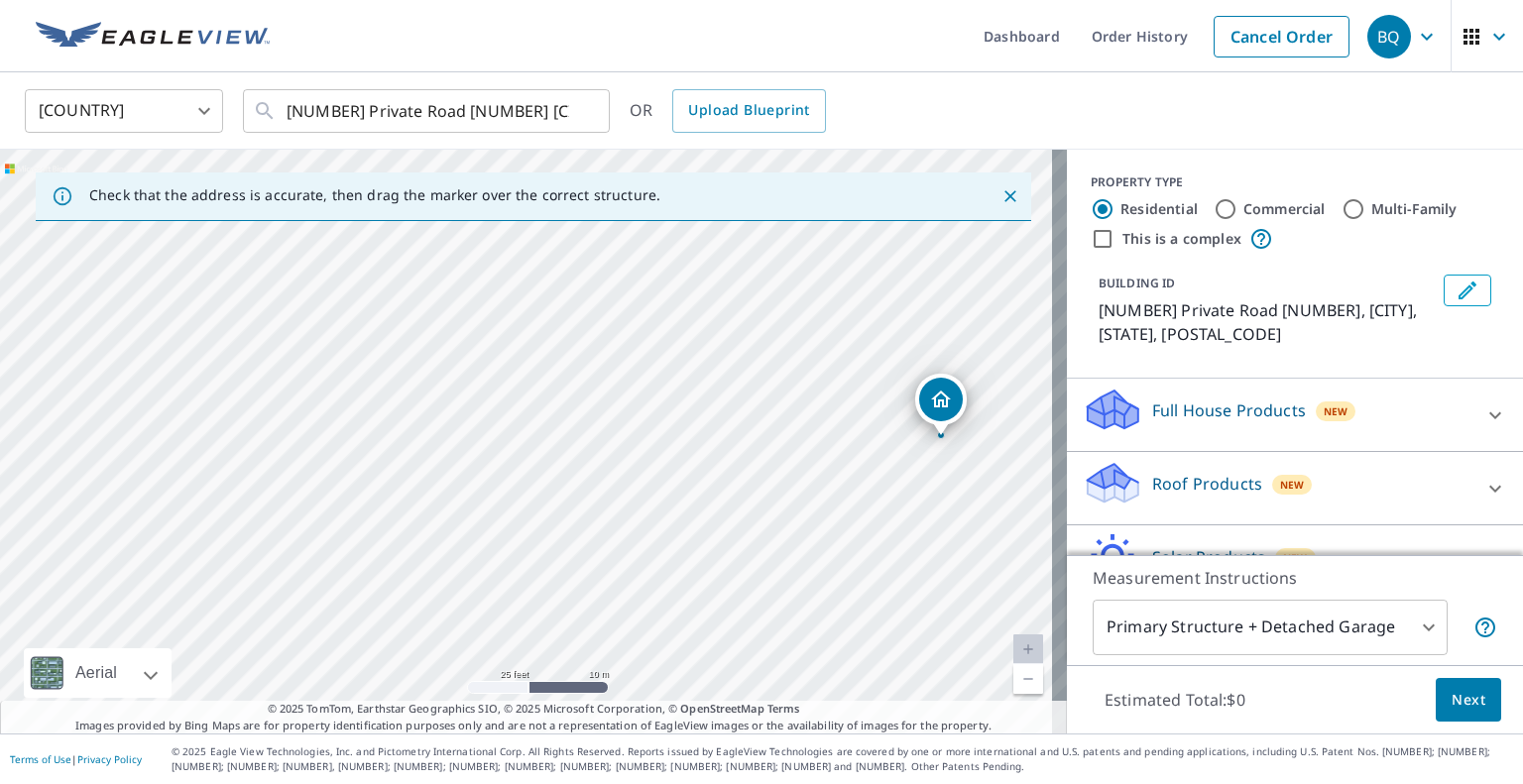 click on "[NUMBER] Private Road [NUMBER] [CITY], [STATE] [POSTAL_CODE]" at bounding box center [533, 441] 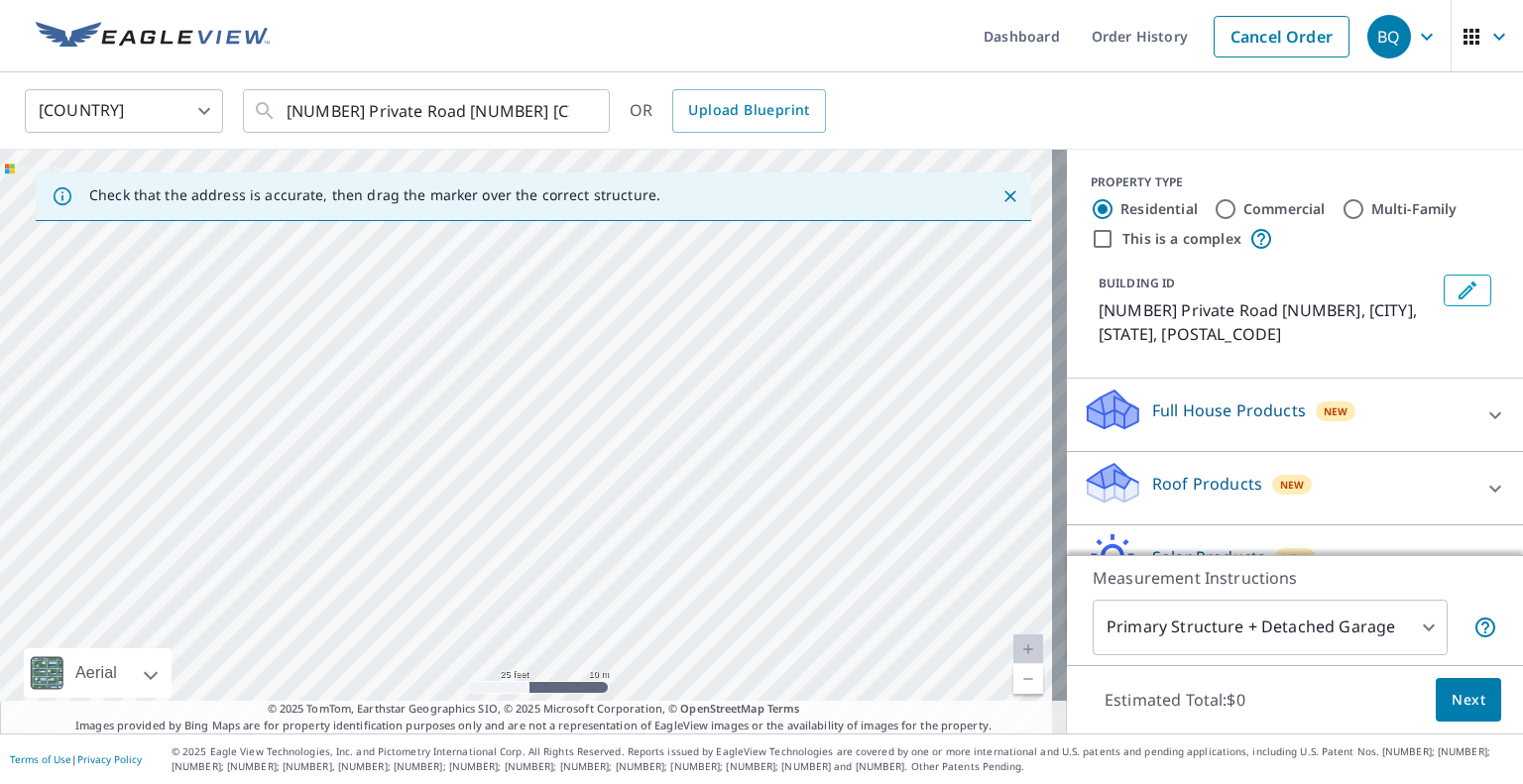 click on "[NUMBER] Private Road [NUMBER] [CITY], [STATE] [POSTAL_CODE]" at bounding box center (533, 441) 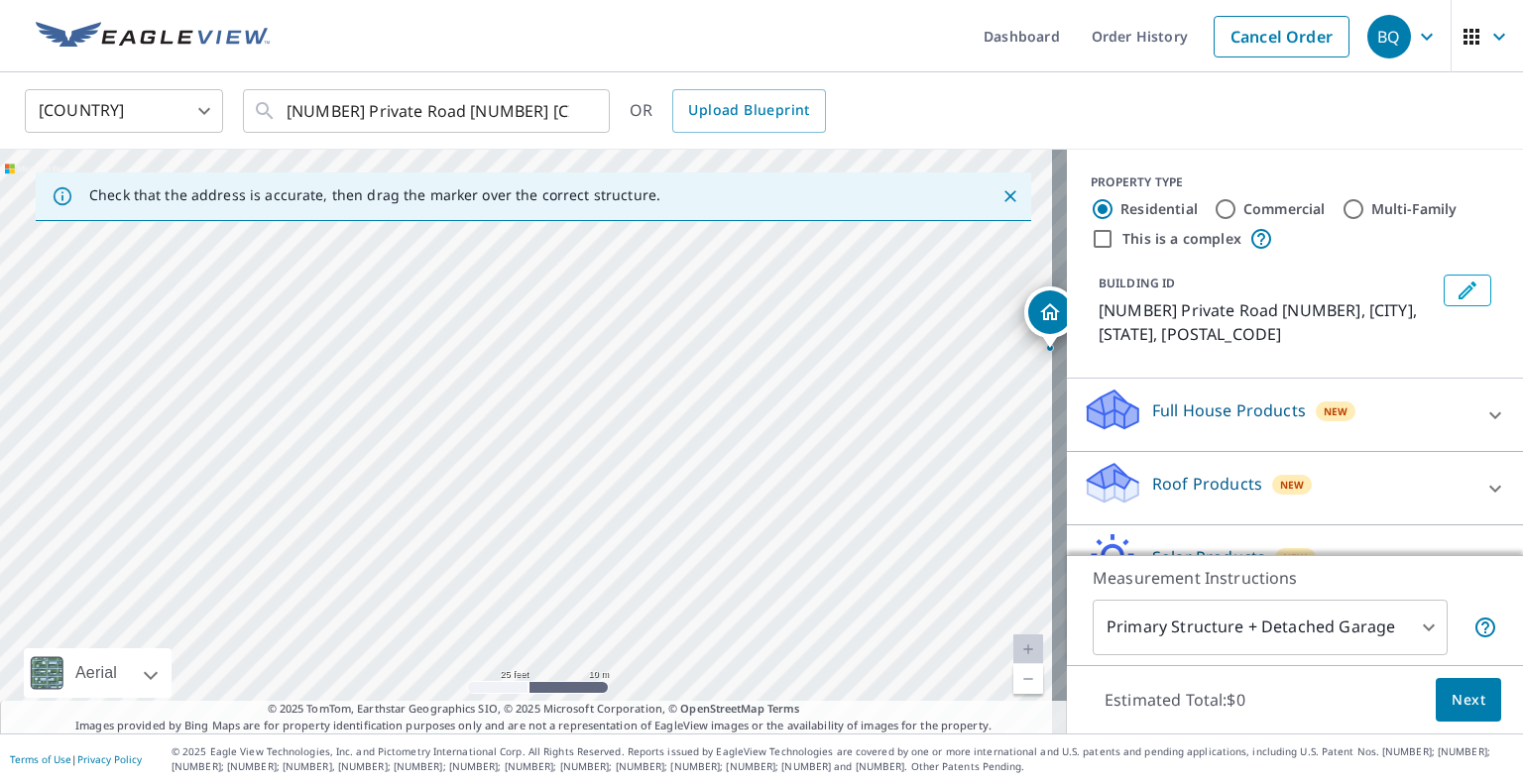 click on "[NUMBER] Private Road [NUMBER] [CITY], [STATE] [POSTAL_CODE]" at bounding box center [533, 441] 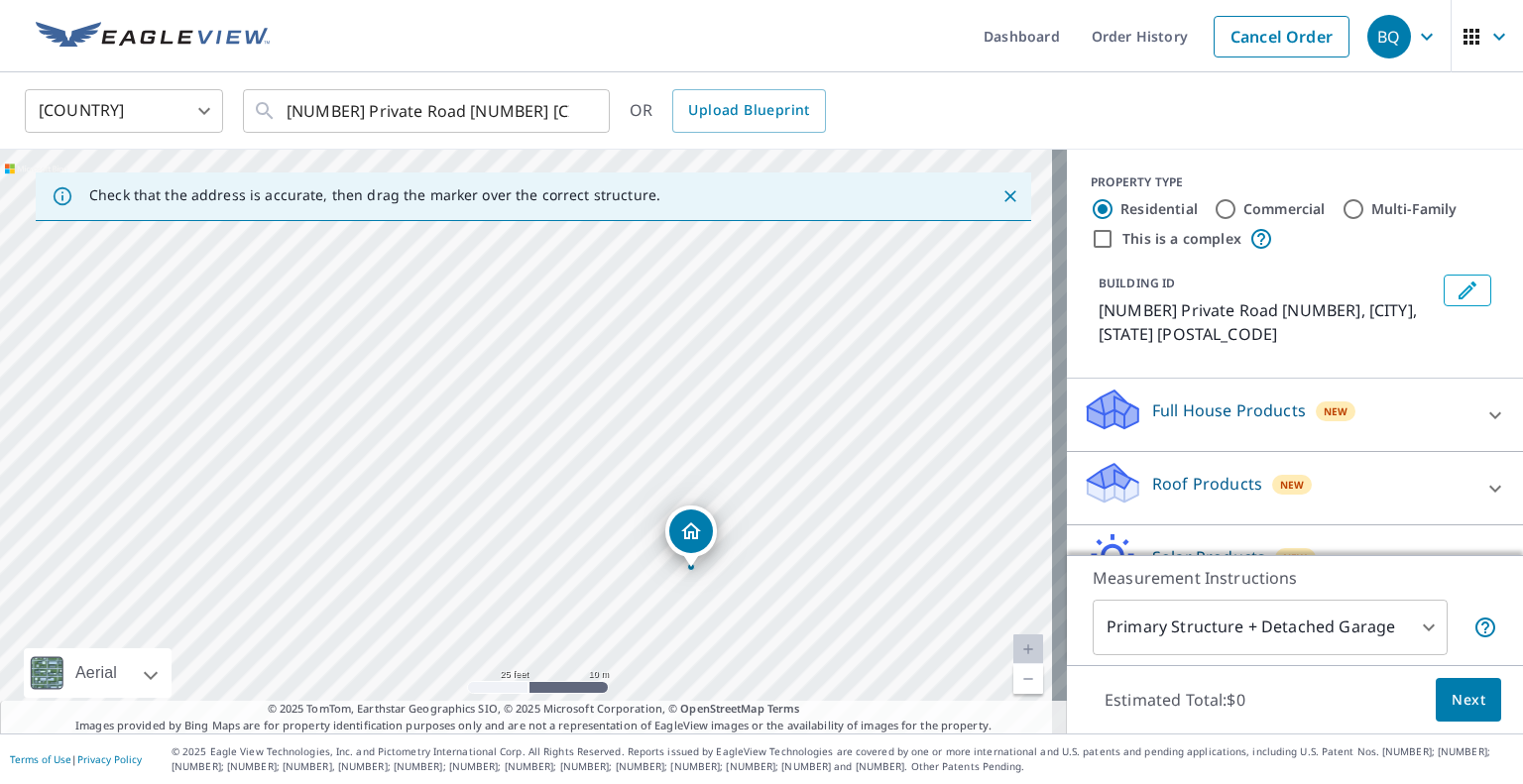 drag, startPoint x: 244, startPoint y: 384, endPoint x: 409, endPoint y: 512, distance: 208.82768 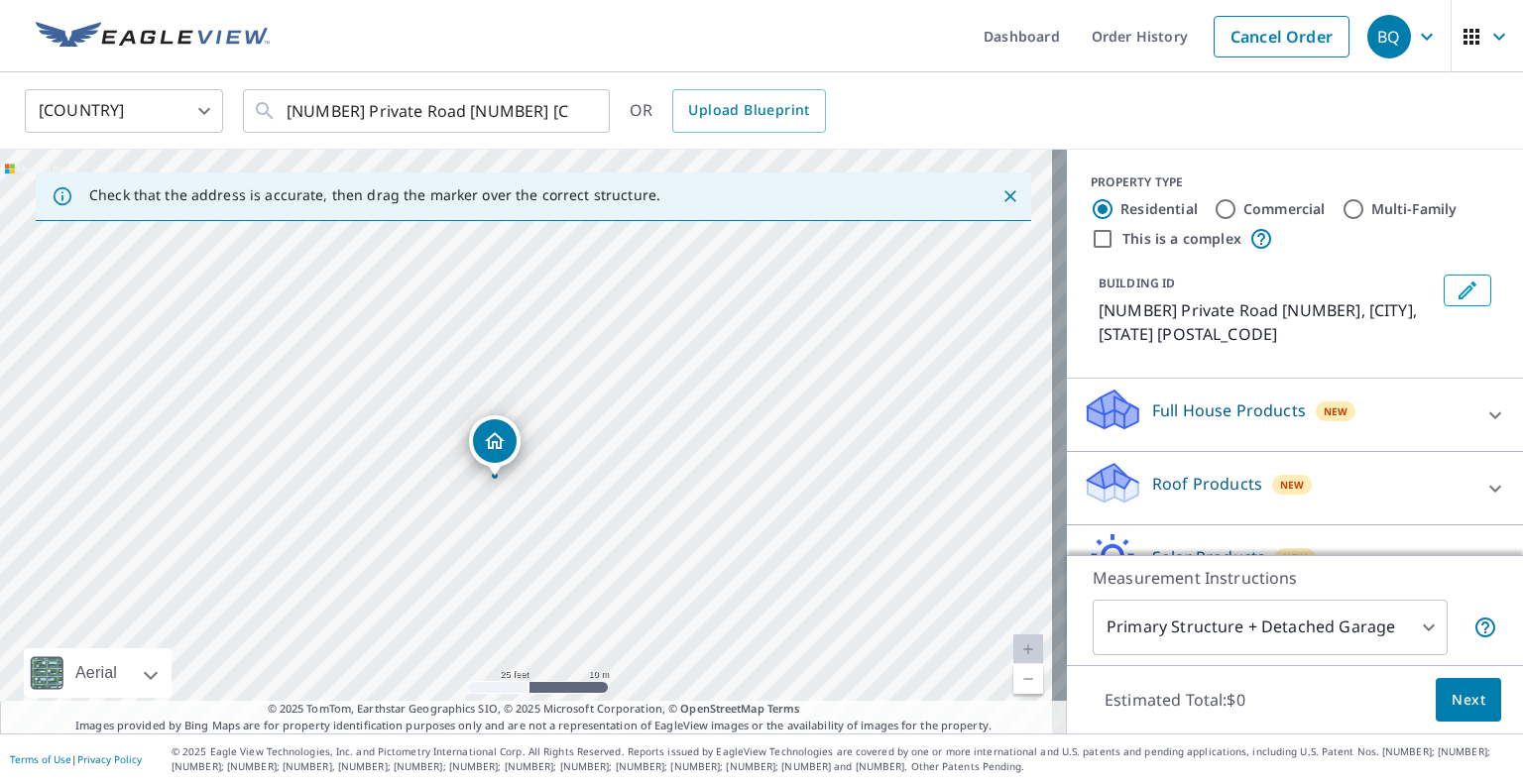 drag, startPoint x: 698, startPoint y: 542, endPoint x: 502, endPoint y: 451, distance: 216.09489 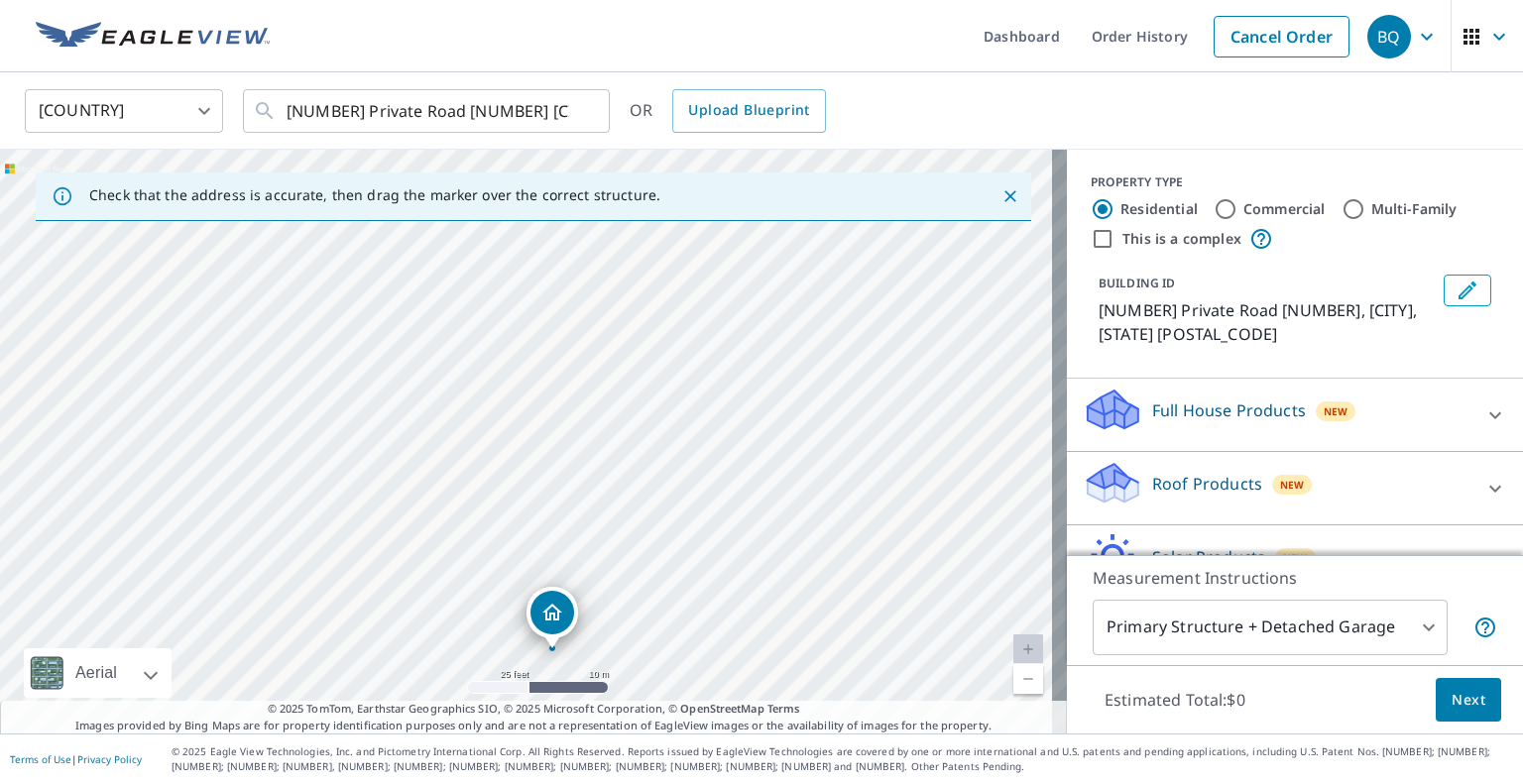 drag, startPoint x: 728, startPoint y: 368, endPoint x: 754, endPoint y: 578, distance: 211.6034 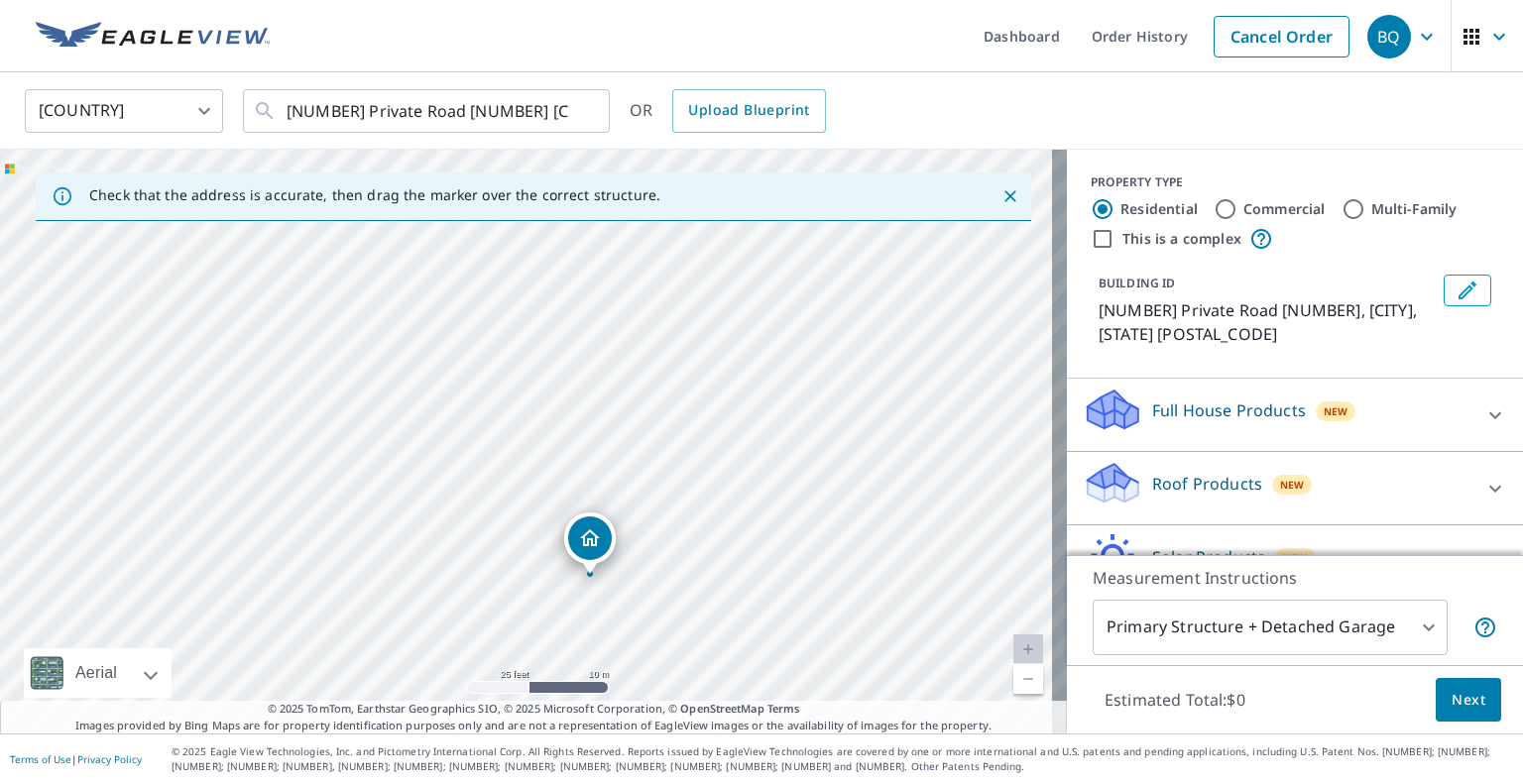 drag, startPoint x: 638, startPoint y: 439, endPoint x: 676, endPoint y: 365, distance: 83.18654 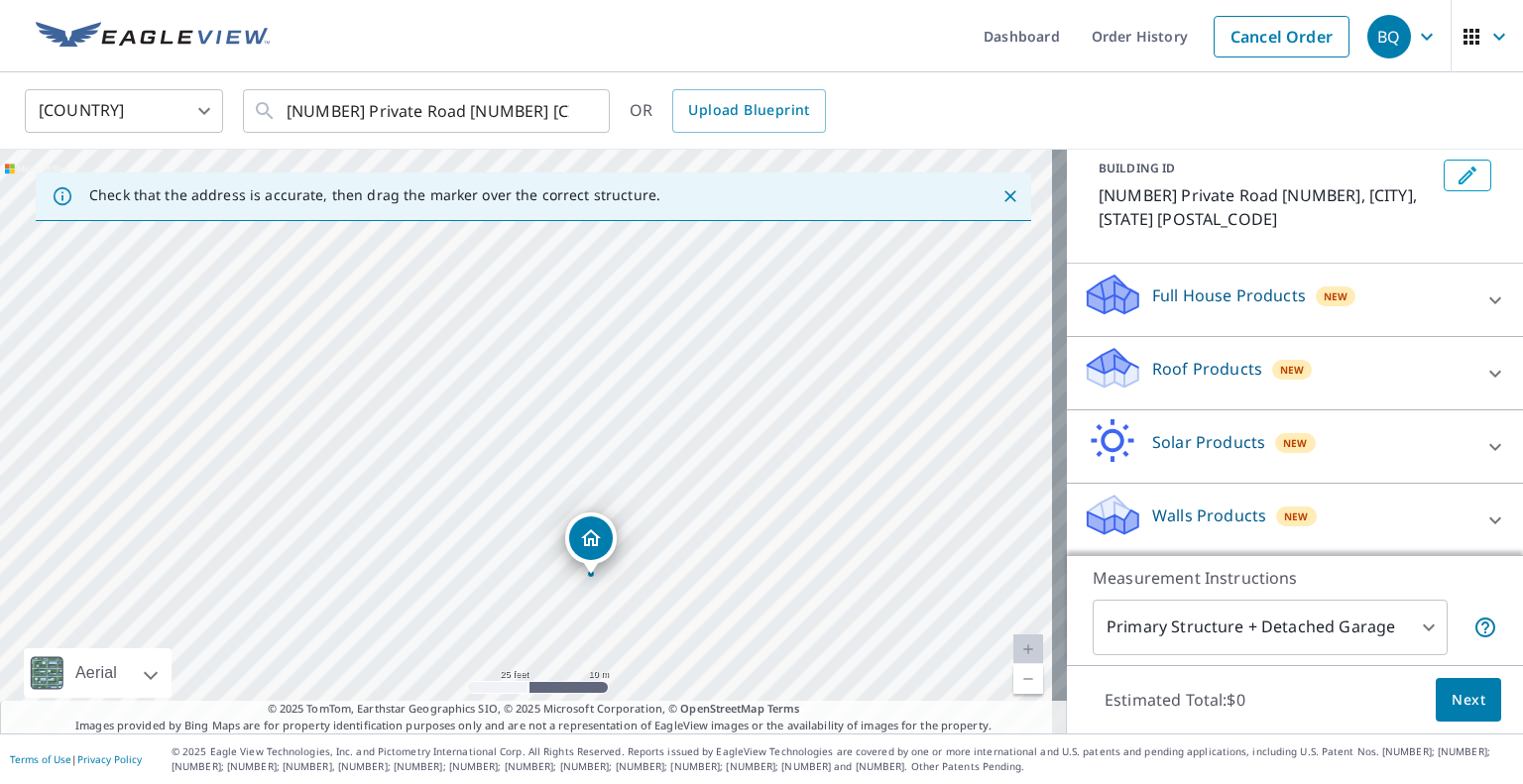scroll, scrollTop: 0, scrollLeft: 0, axis: both 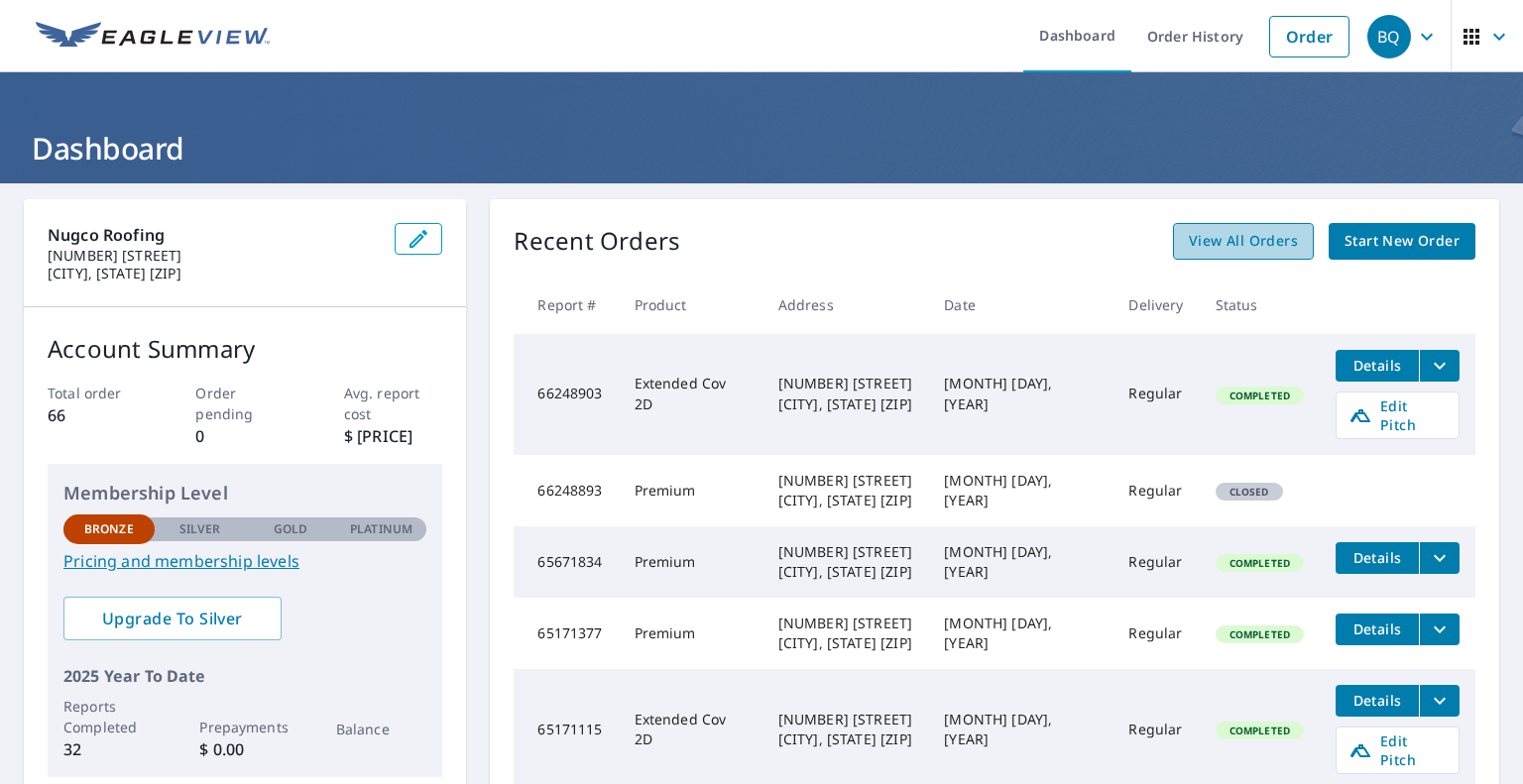 click on "View All Orders" at bounding box center (1243, 241) 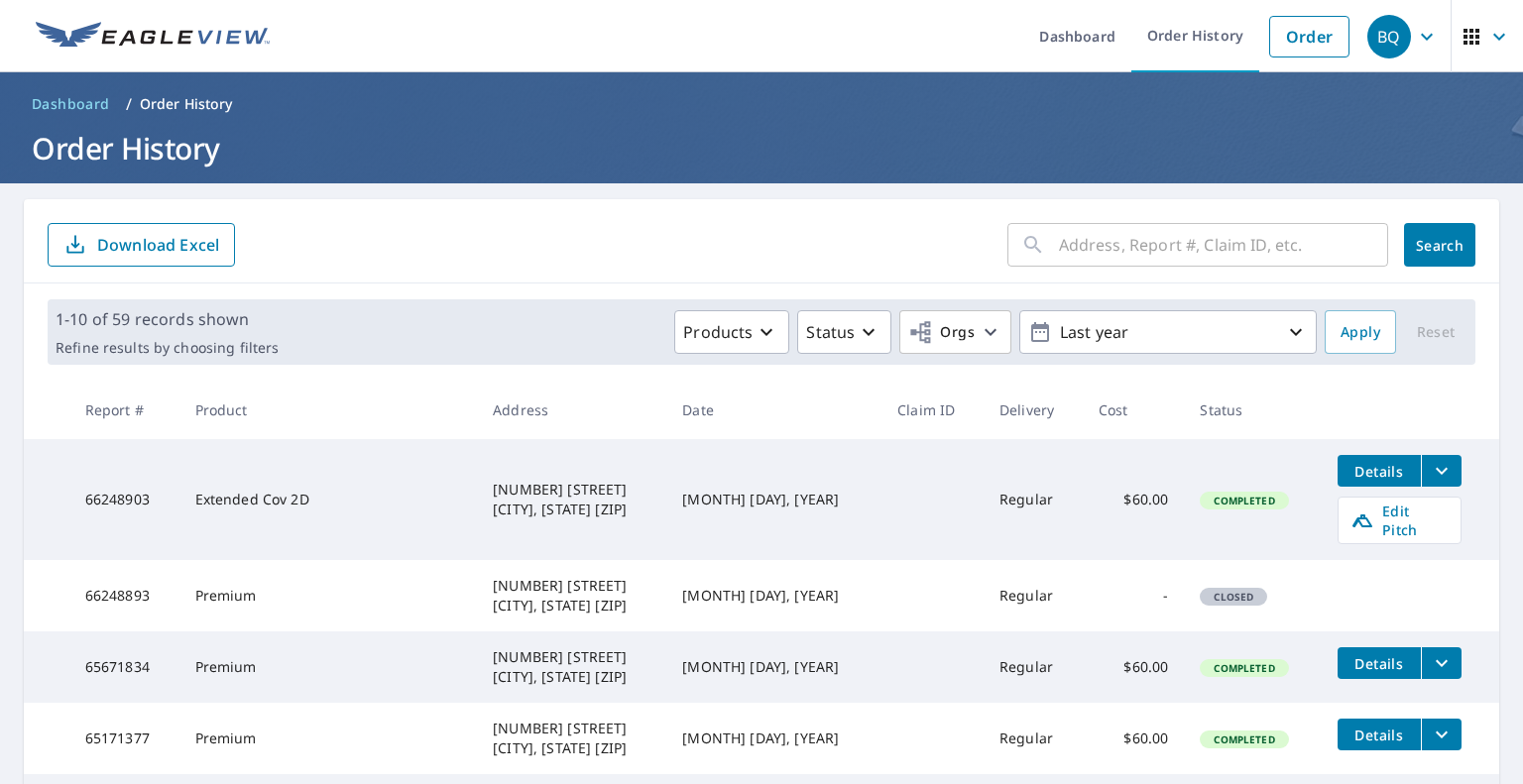 drag, startPoint x: 829, startPoint y: 491, endPoint x: 1503, endPoint y: 470, distance: 674.32707 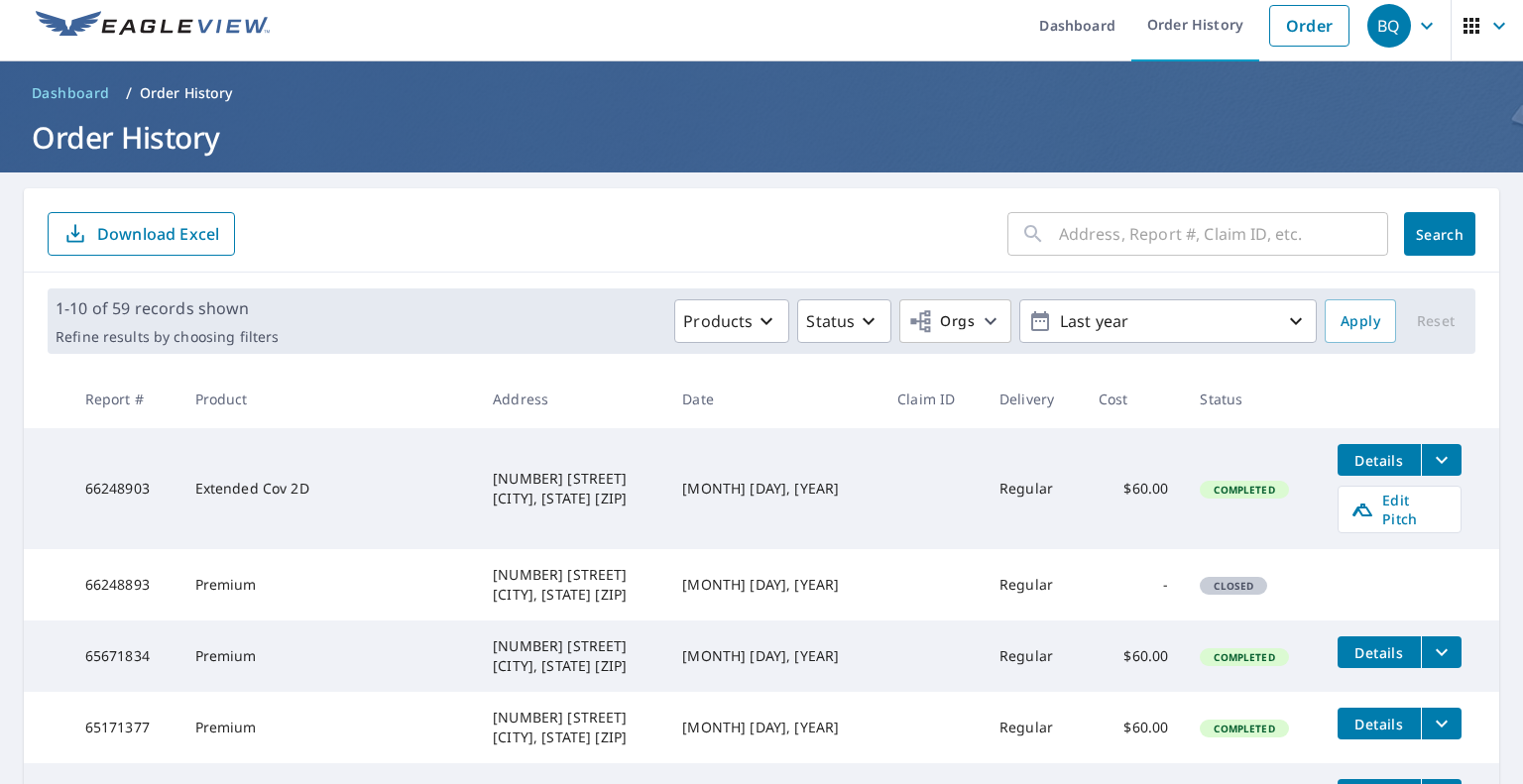 scroll, scrollTop: 3, scrollLeft: 0, axis: vertical 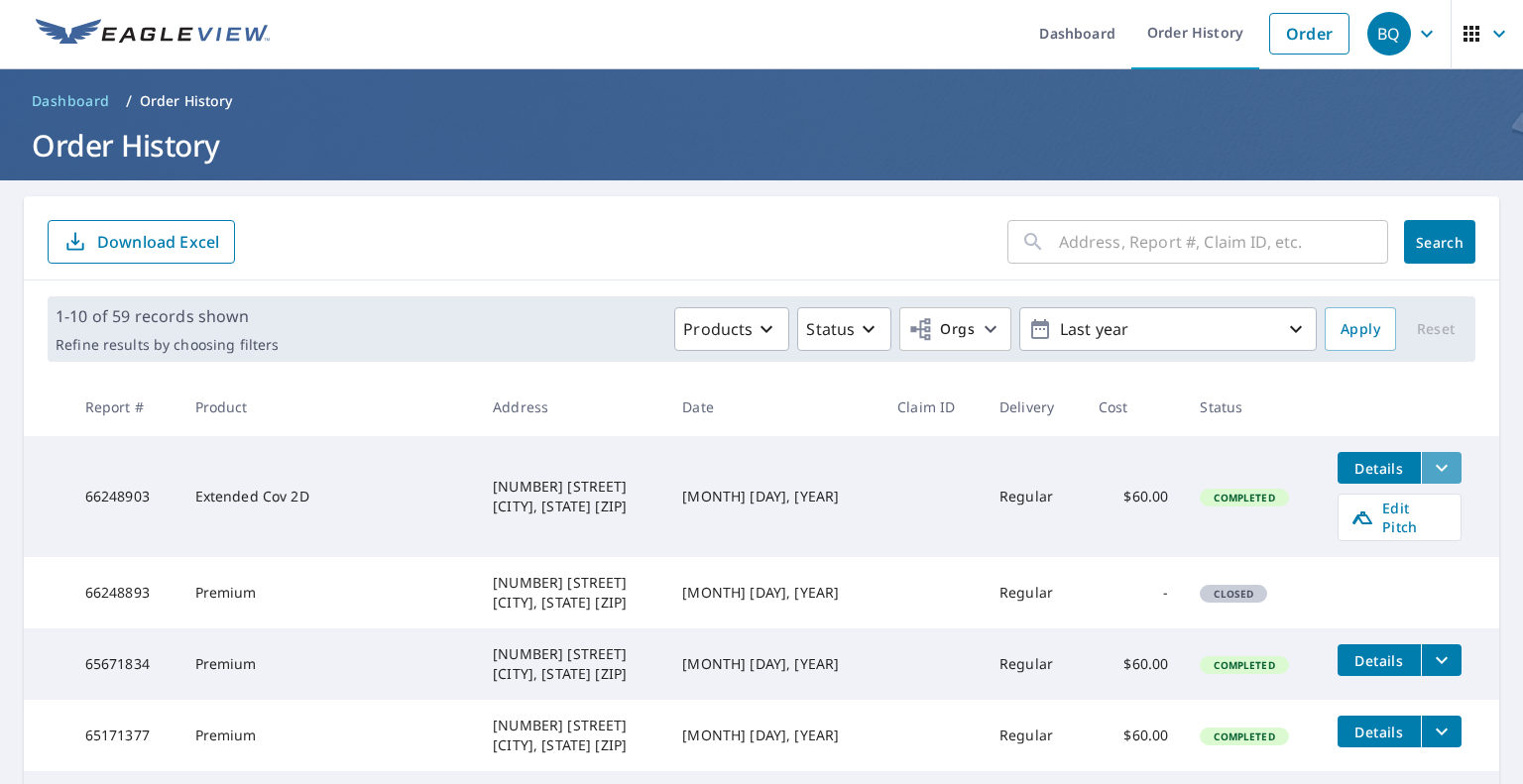 click at bounding box center (1442, 468) 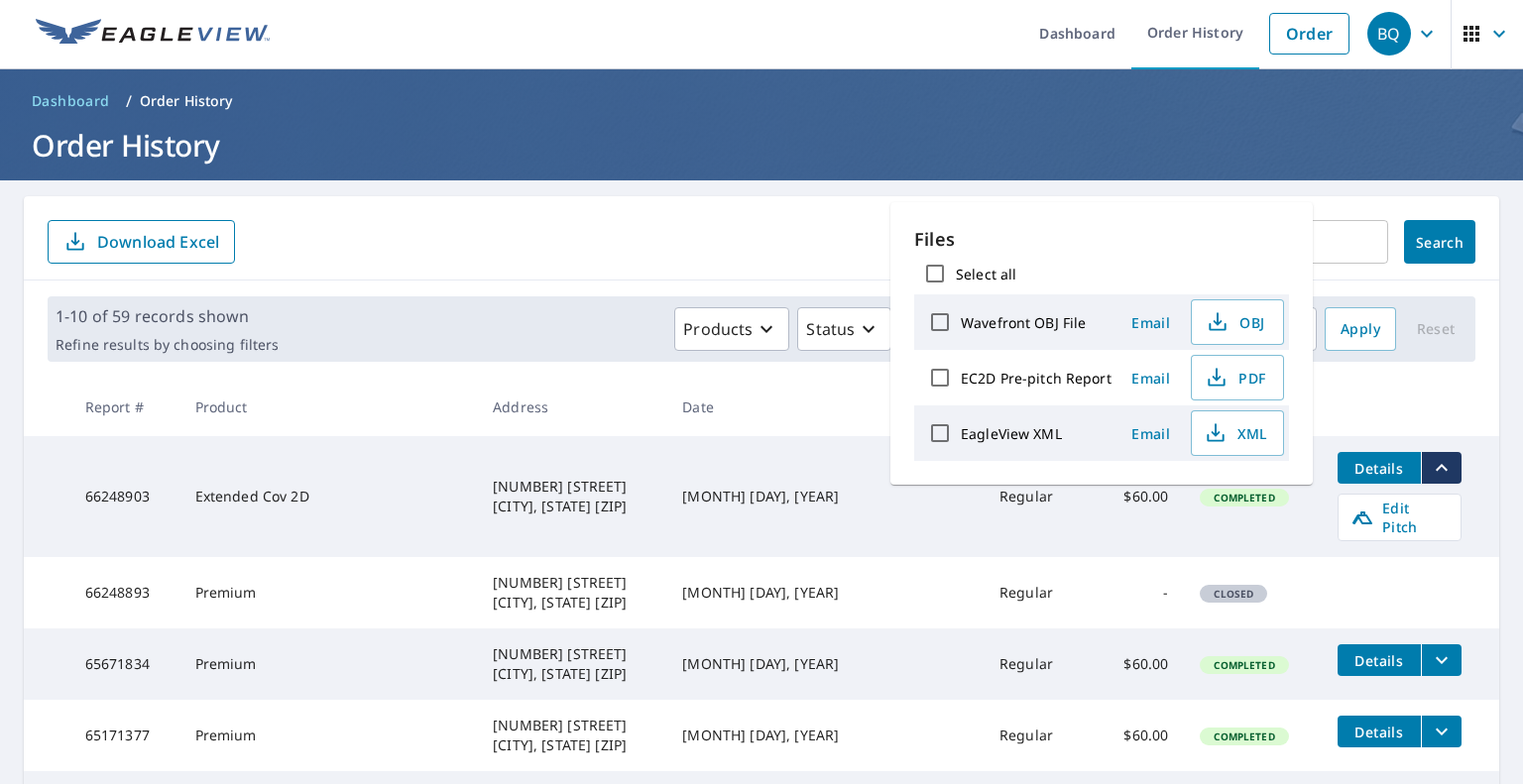 click on "​ Search Download Excel 1-10 of 59 records shown Refine results by choosing filters Products Status Orgs Last year Apply Reset Report # Product Address Date Claim ID Delivery Cost Status 66248903 Extended Cov 2D 339 Private Road 6665
Mineola, TX 75773 Jul 06, 2025 Regular $60.00 Completed Details Edit Pitch 66248893 Premium 339 Private Road 6665
Mineola, TX 75773 Jul 06, 2025 Regular - Closed 65671834 Premium 7206 Explorer
Amarillo, TX 79118 Jun 05, 2025 Regular $60.00 Completed Details 65171377 Premium 3022 N Harding St
Fort Worth, TX 76106 May 11, 2025 Regular $60.00 Completed Details 65171115 Extended Cov 2D 7209 Plover Cir
Lake Worth, TX 76135 May 11, 2025 Regular $87.00 Completed Details Edit Pitch 65169742 QuickSquares Extended Coverage 7209 Plover Cir
Lake Worth, TX 76135 May 10, 2025 Quick $18.00 Completed Details Upgrade 64863208 Premium 1917 Speedway Ave
Wichita Falls, TX 76301 Apr 25, 2025 Regular $87.00 Completed Details 64722254 Premium 7105 Plover Circle
Ft Worth, TX 76135 Apr 18, 2025 Regular" at bounding box center [762, 829] 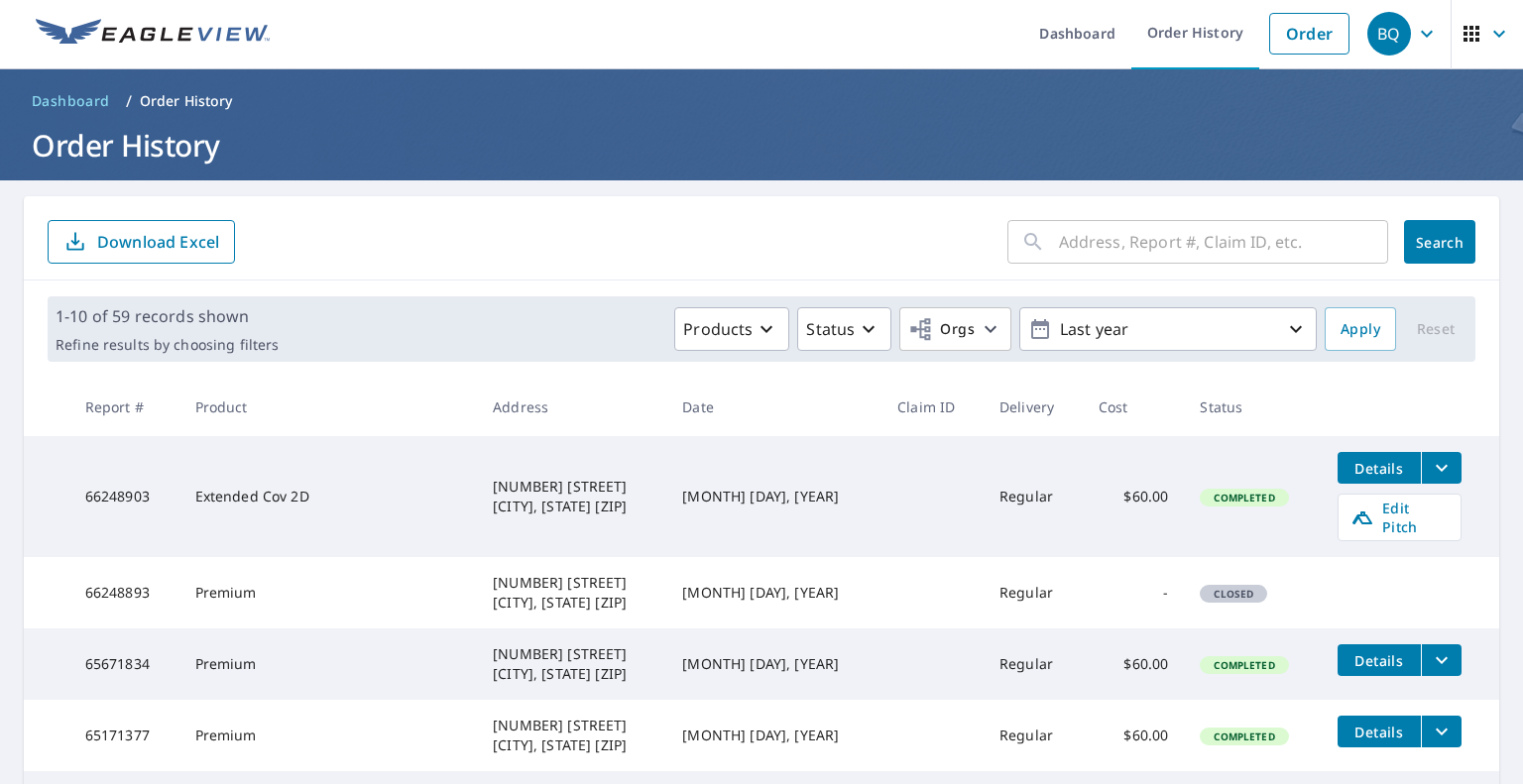 click at bounding box center (1499, 34) 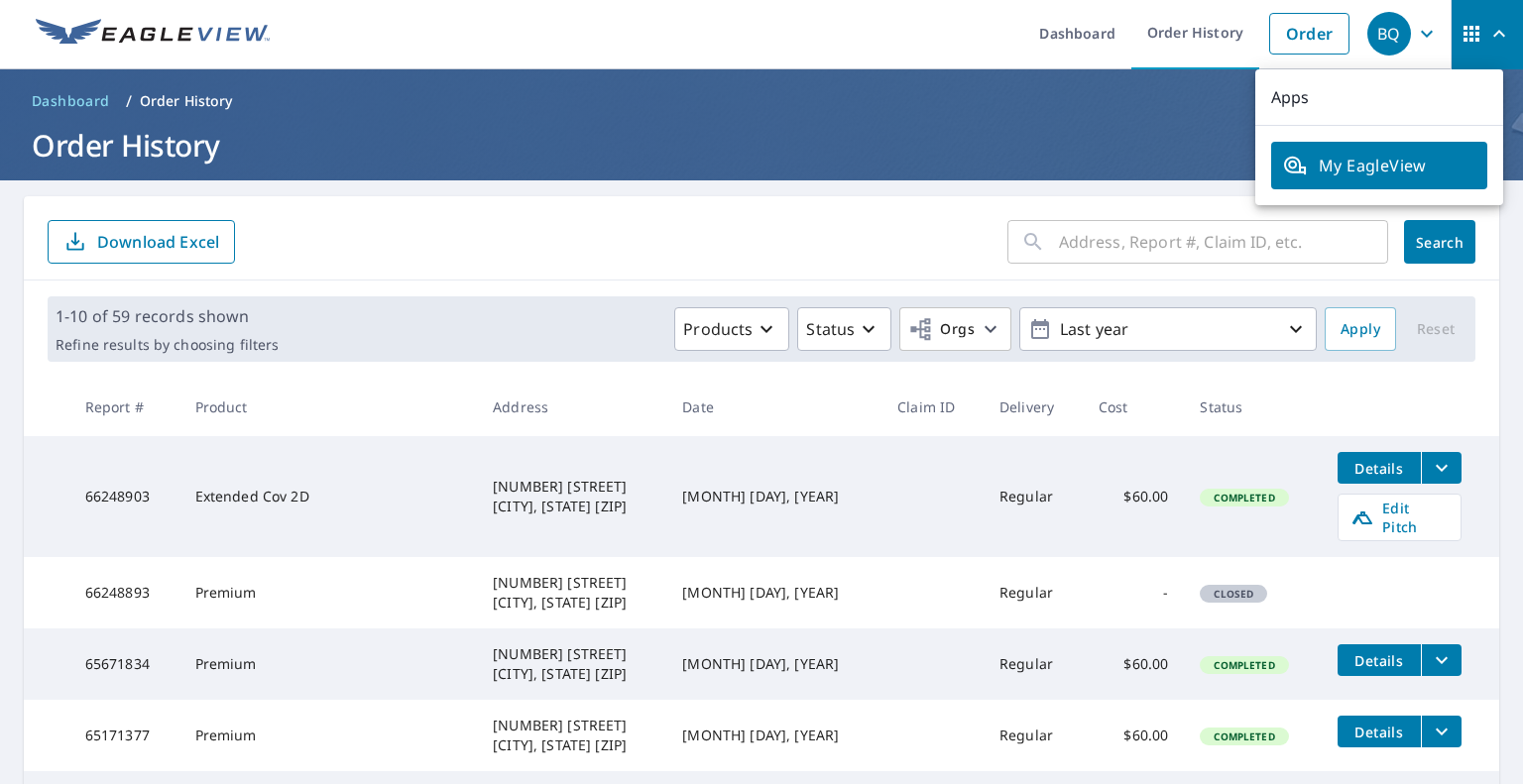click at bounding box center (1471, 34) 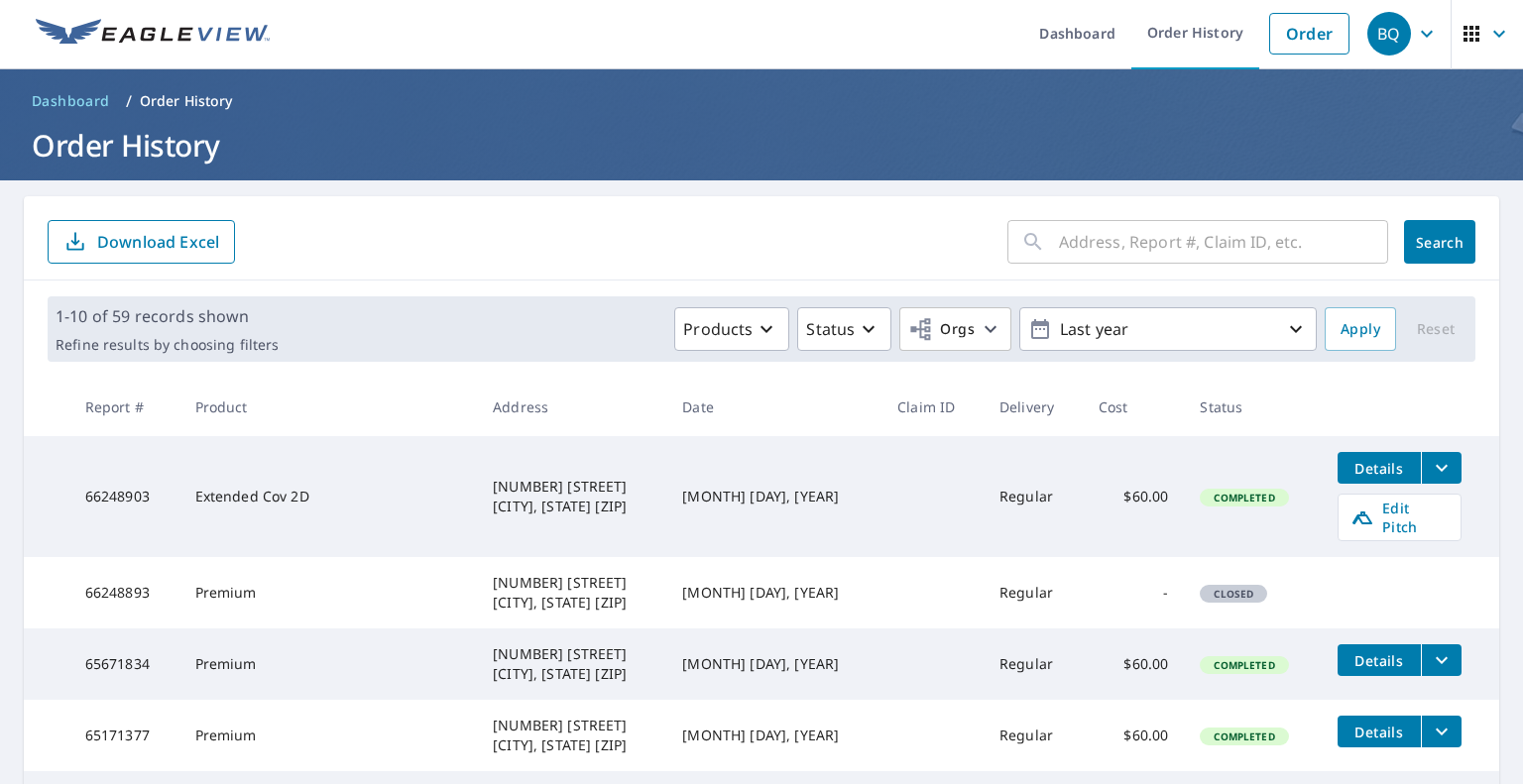 click at bounding box center (1471, 34) 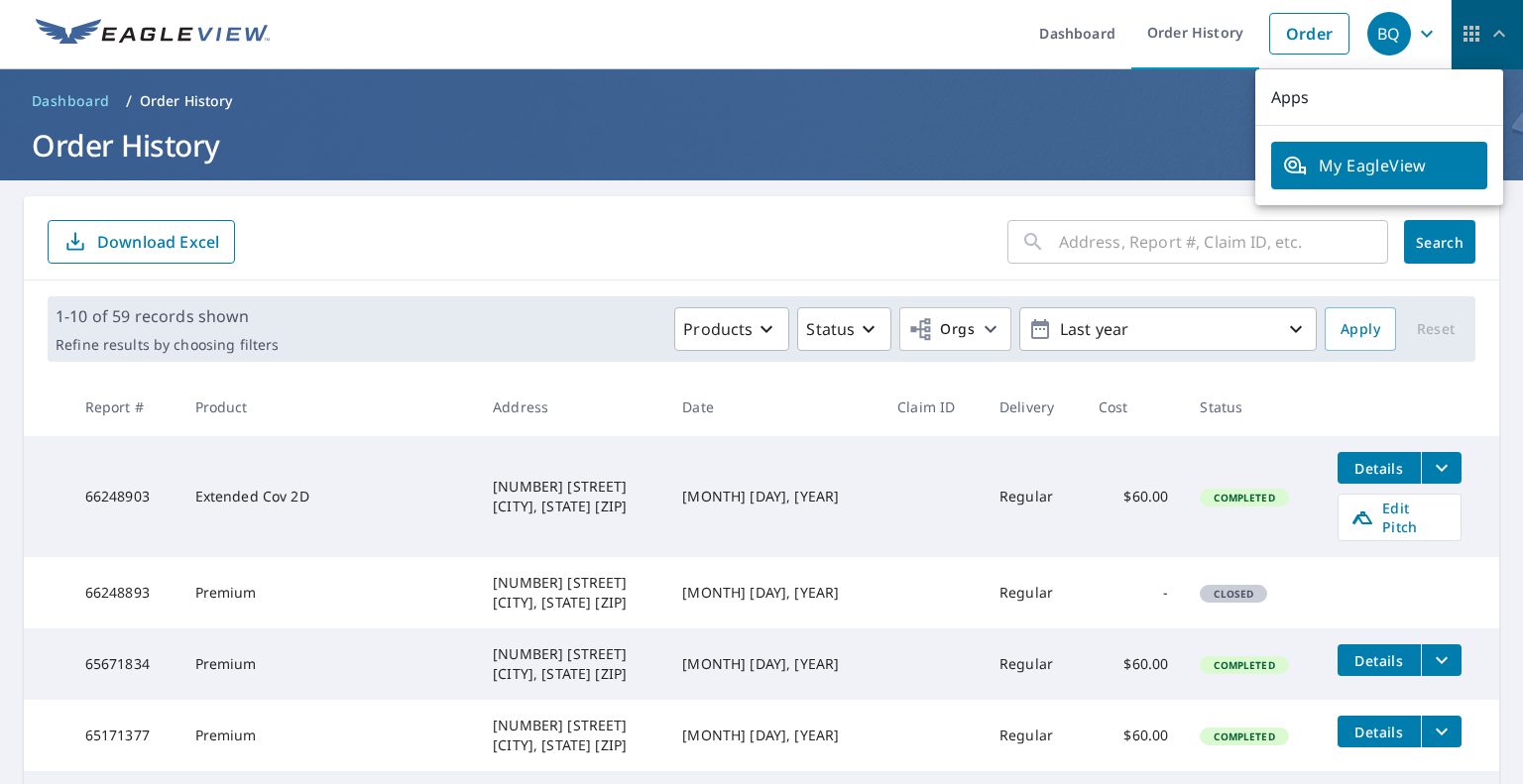 click at bounding box center [1471, 34] 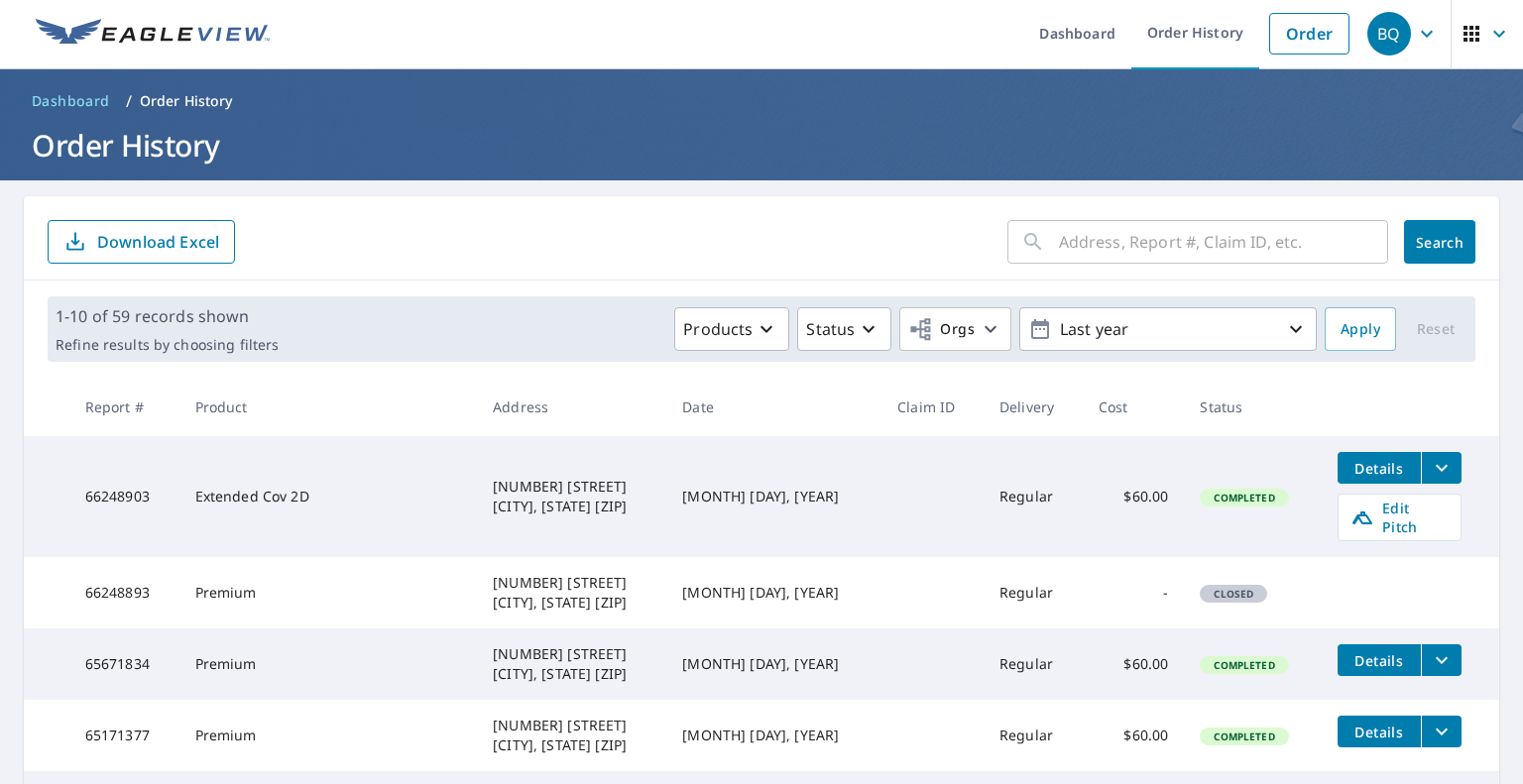 click at bounding box center [1427, 34] 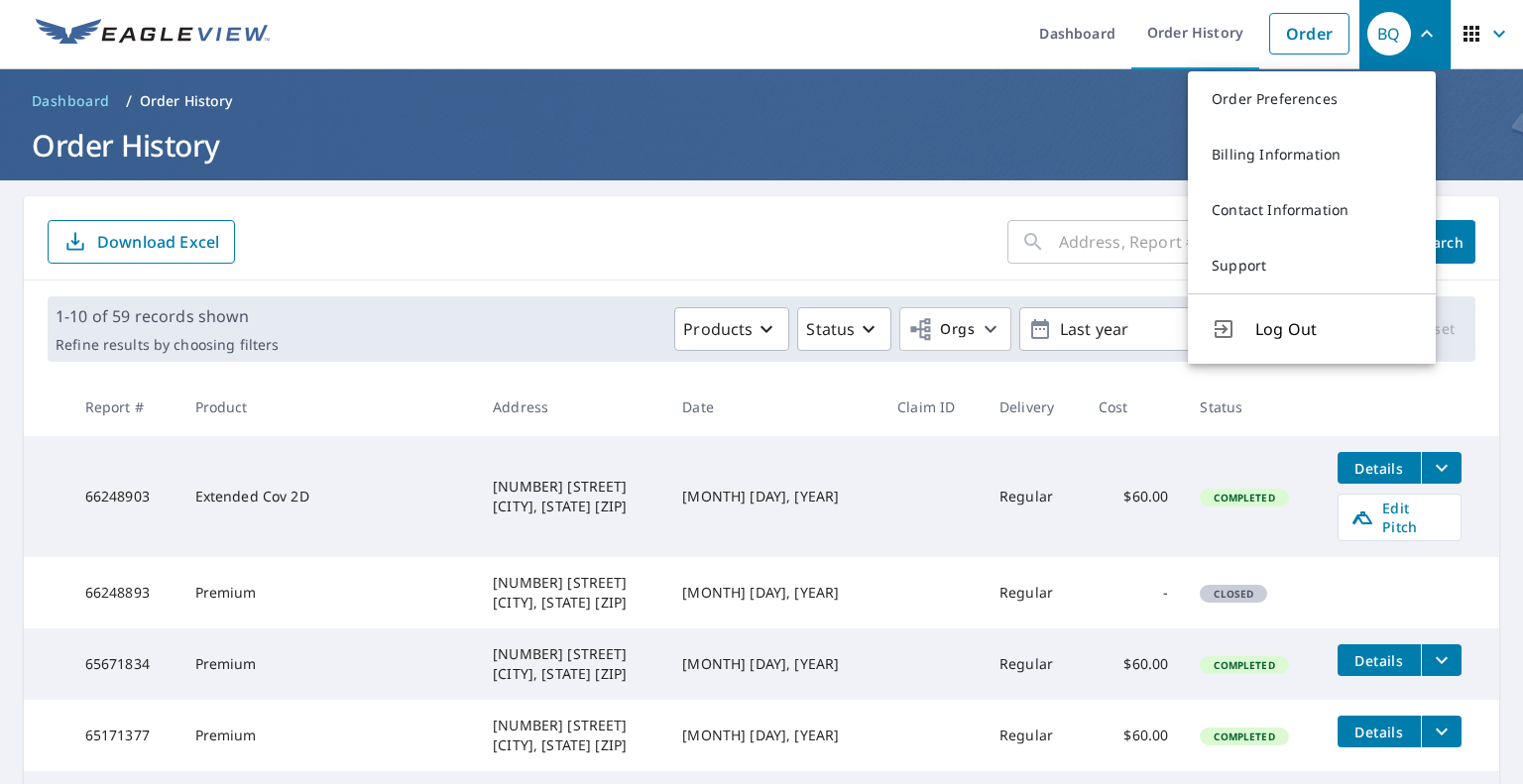 click on "​ Search Download Excel" at bounding box center [762, 242] 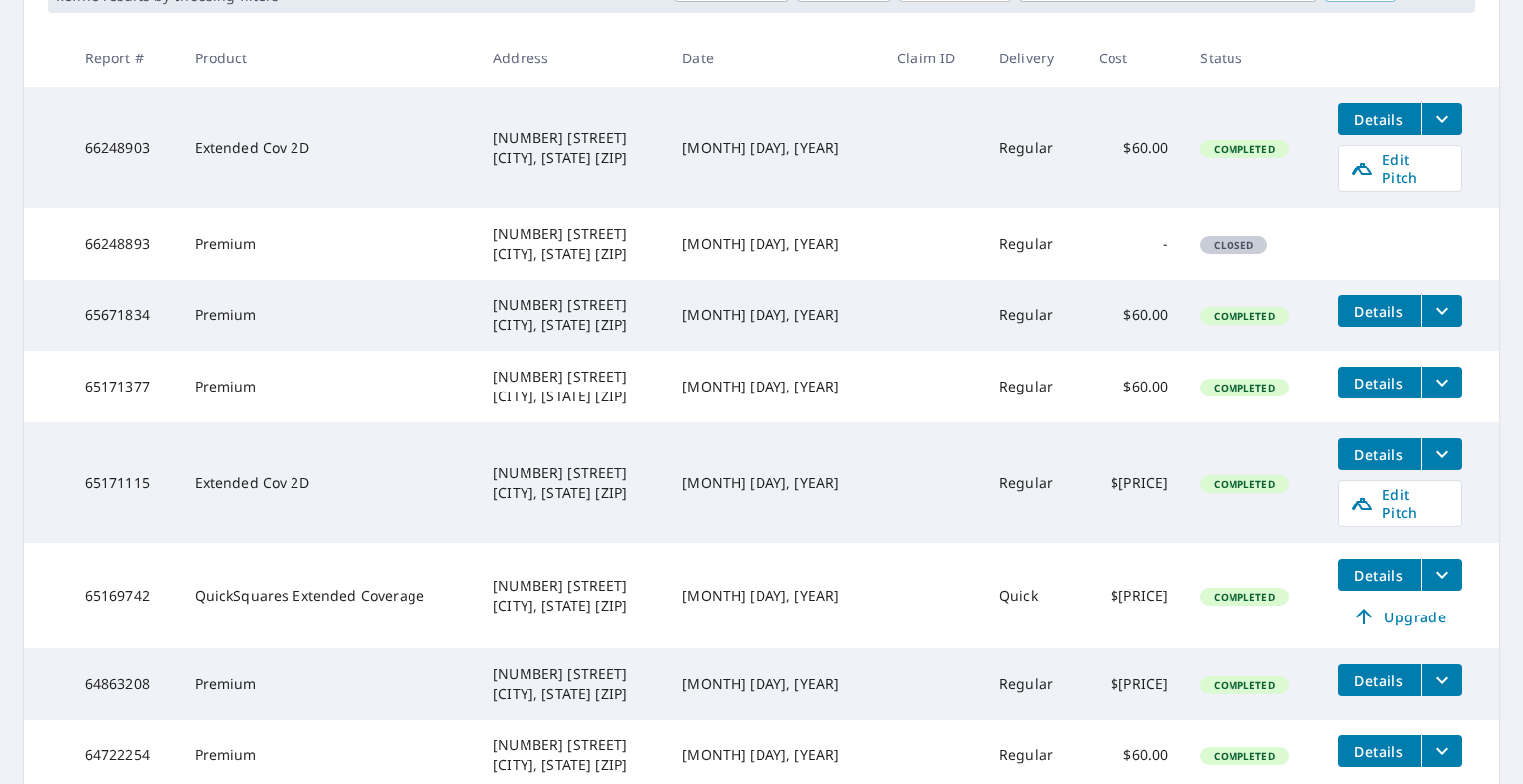 scroll, scrollTop: 0, scrollLeft: 0, axis: both 